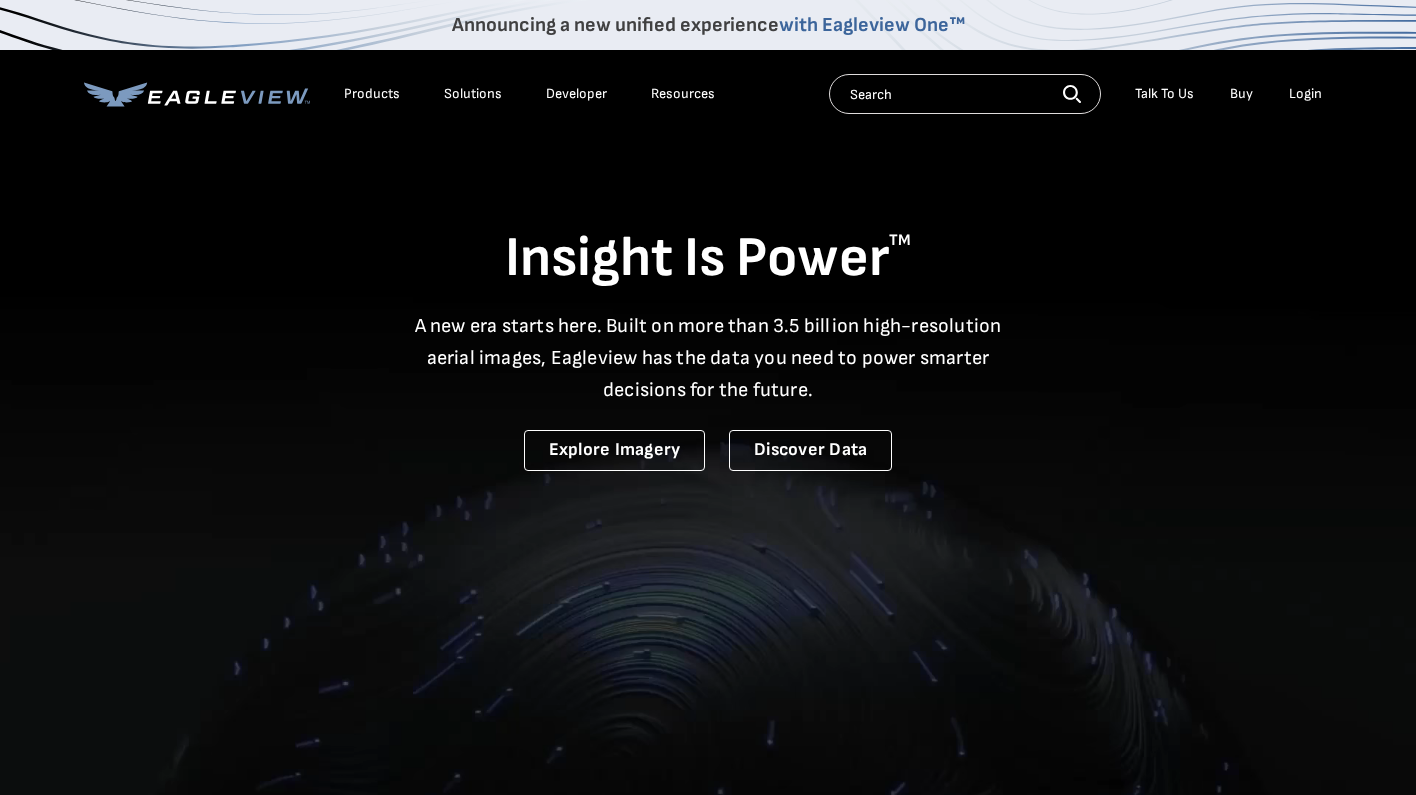 scroll, scrollTop: 0, scrollLeft: 0, axis: both 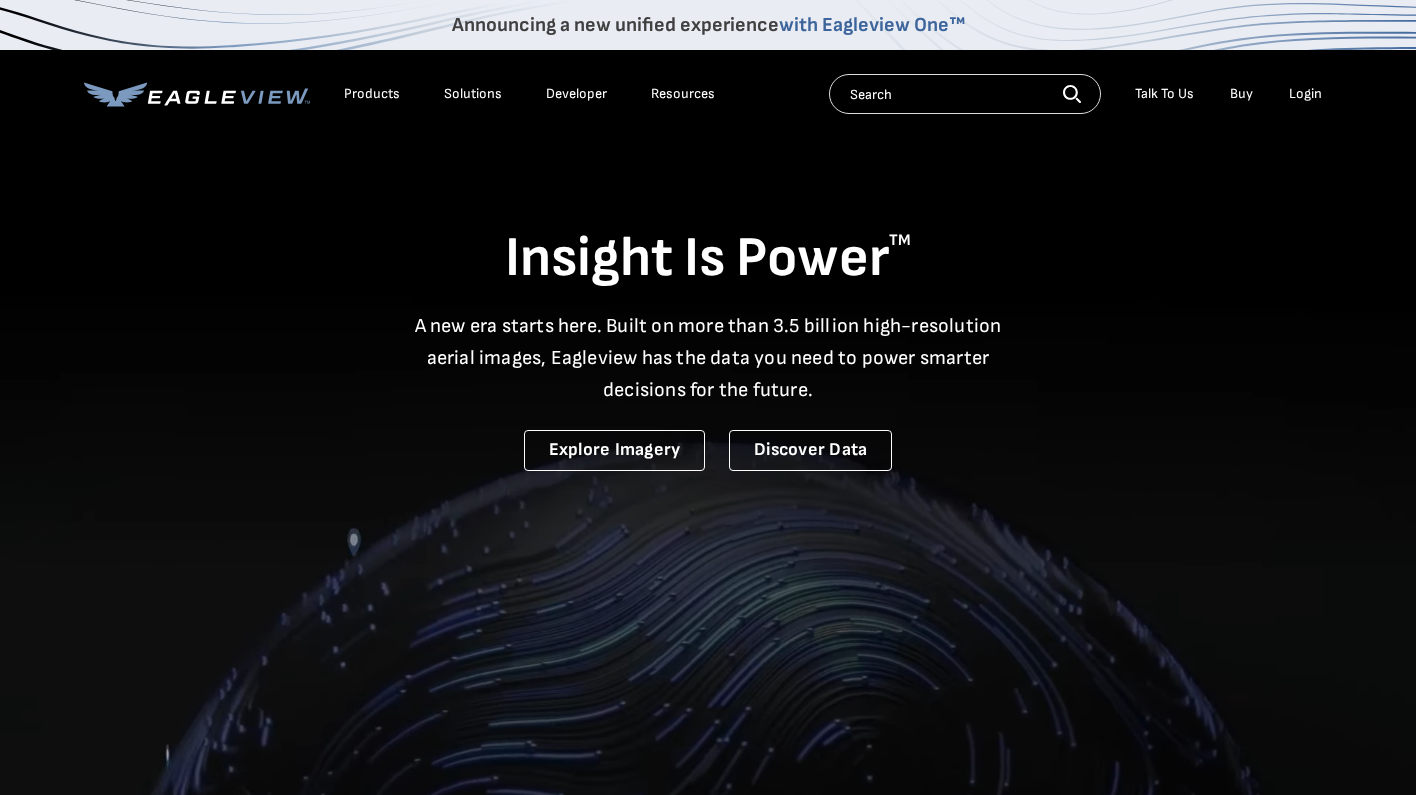 click on "Login" at bounding box center [1305, 94] 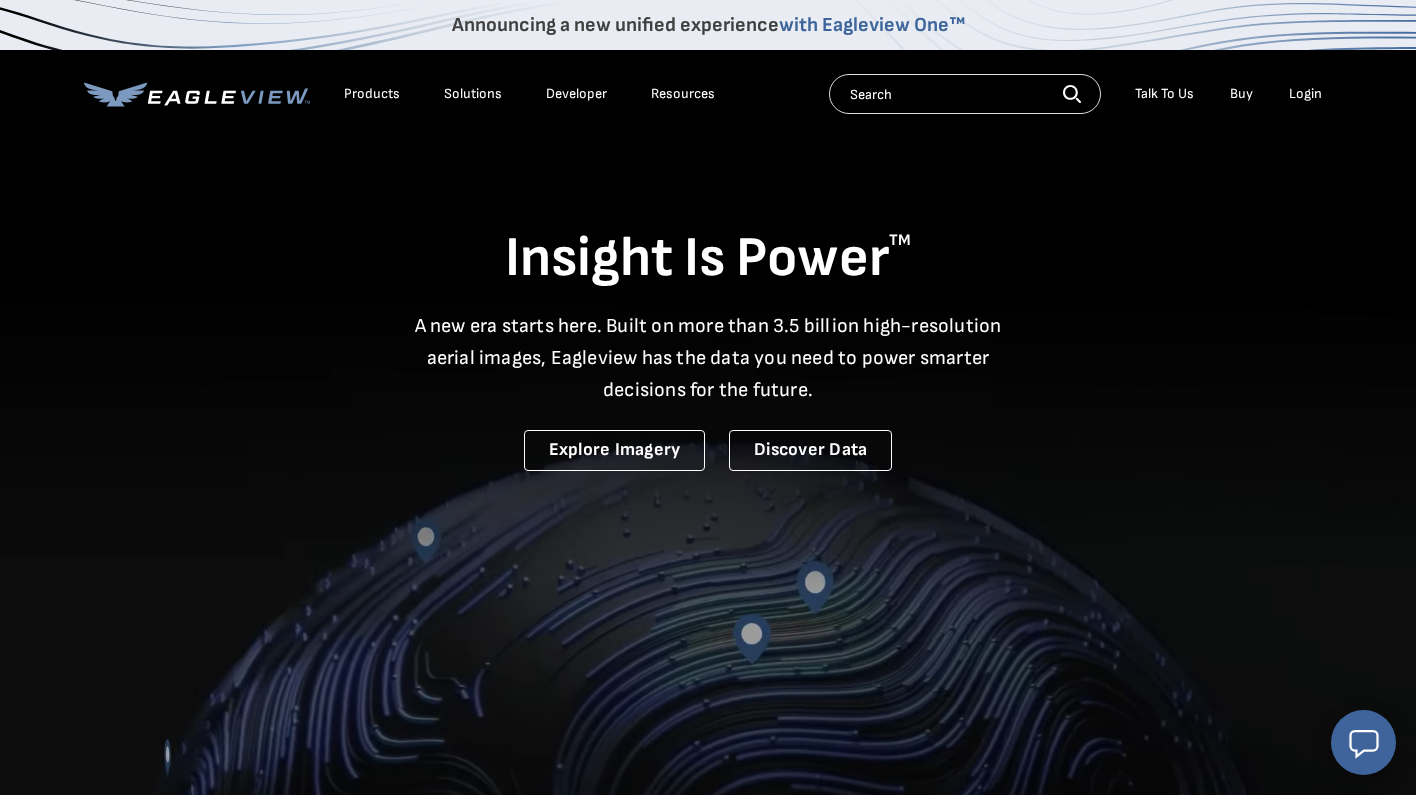 click on "Login" at bounding box center (1305, 94) 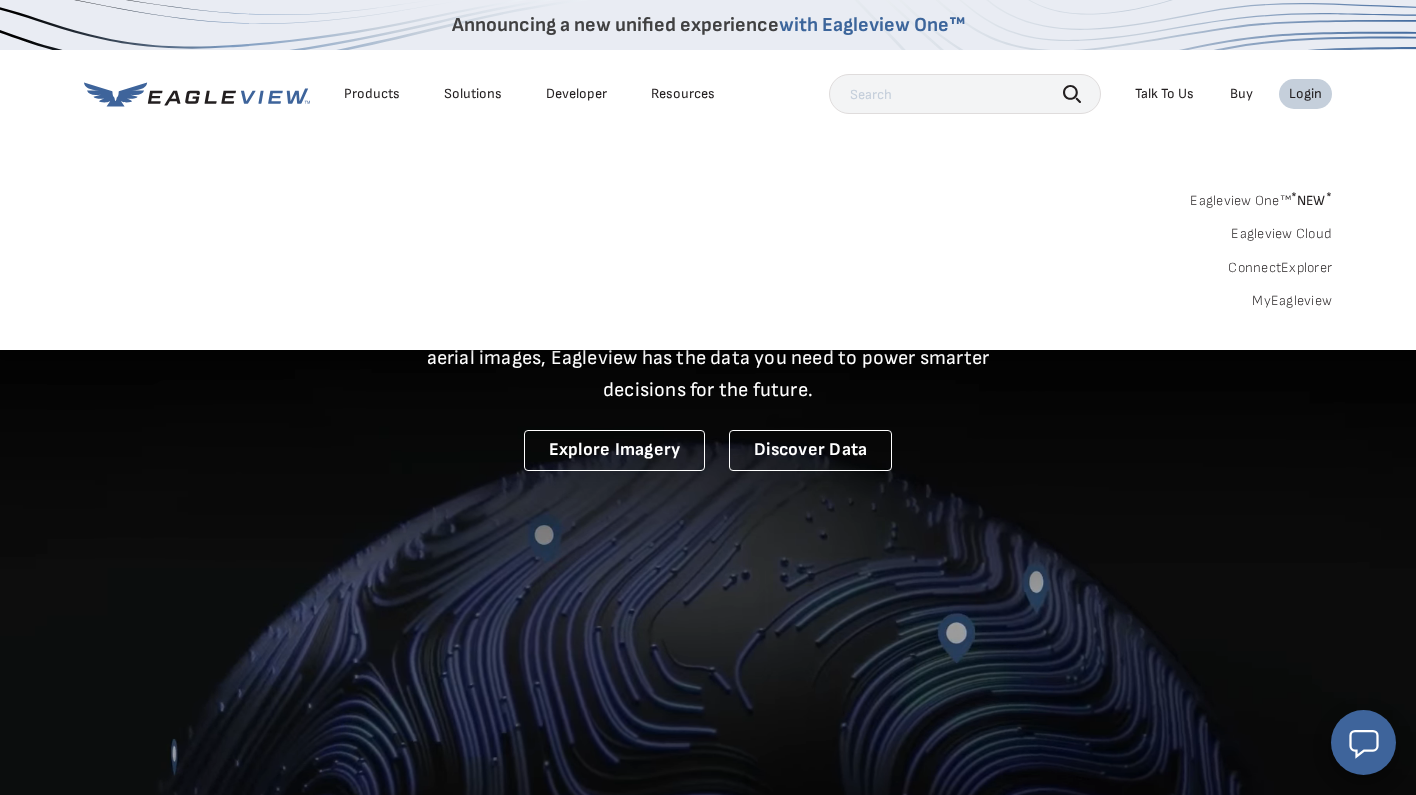click on "Search
Talk To Us
Buy
Login" at bounding box center [1080, 94] 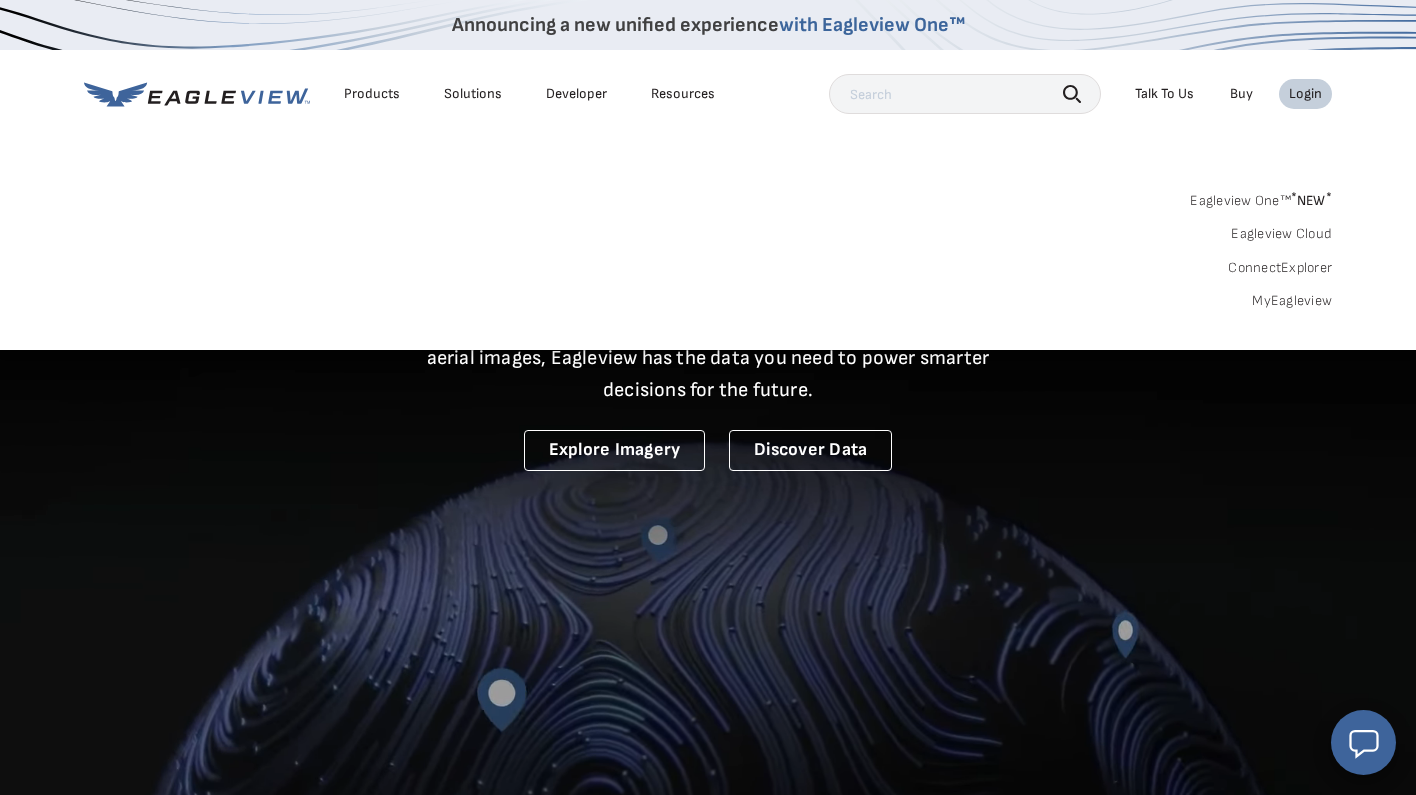 click on "Login" at bounding box center (1305, 94) 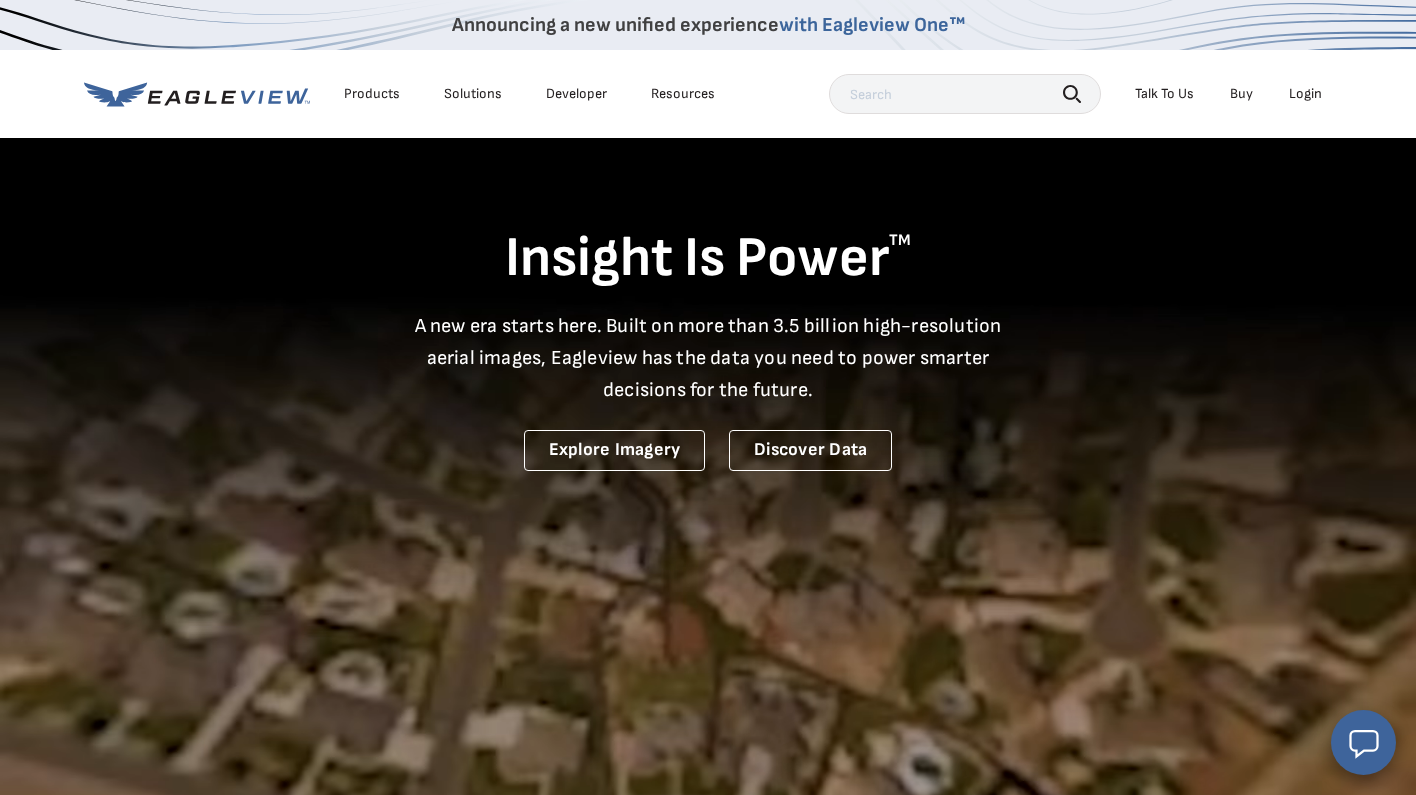click on "Login" at bounding box center [1305, 94] 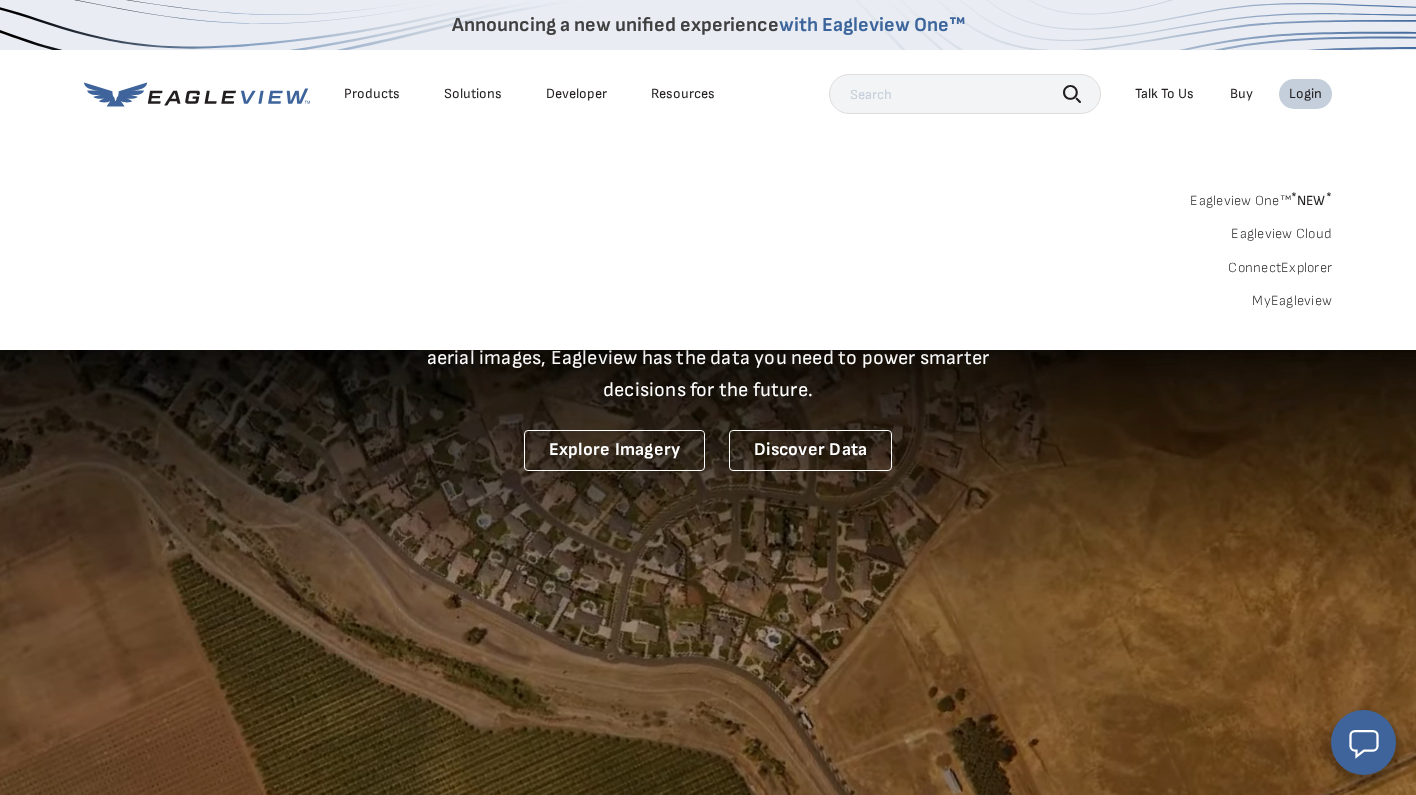 click on "Login" at bounding box center (1305, 94) 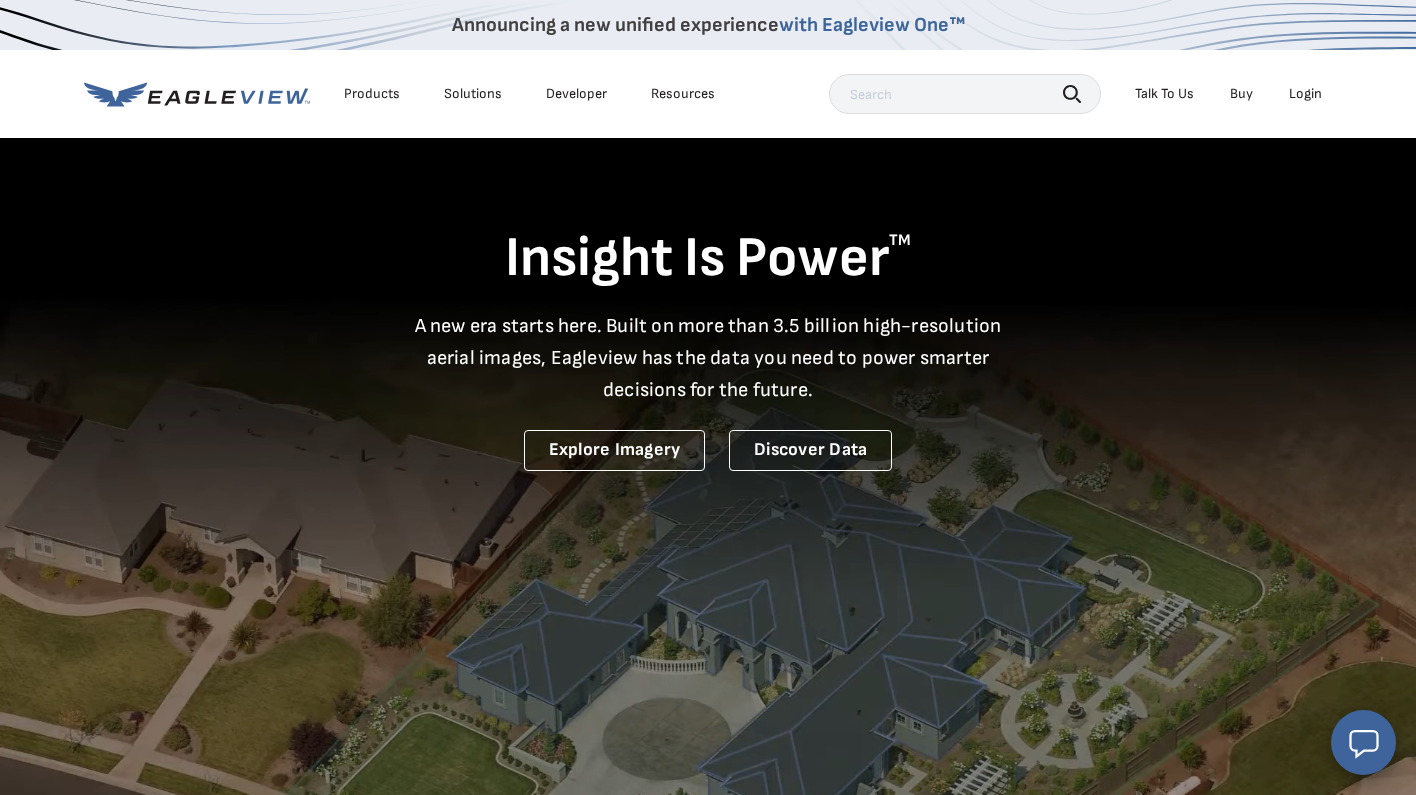 click on "Products" at bounding box center [372, 94] 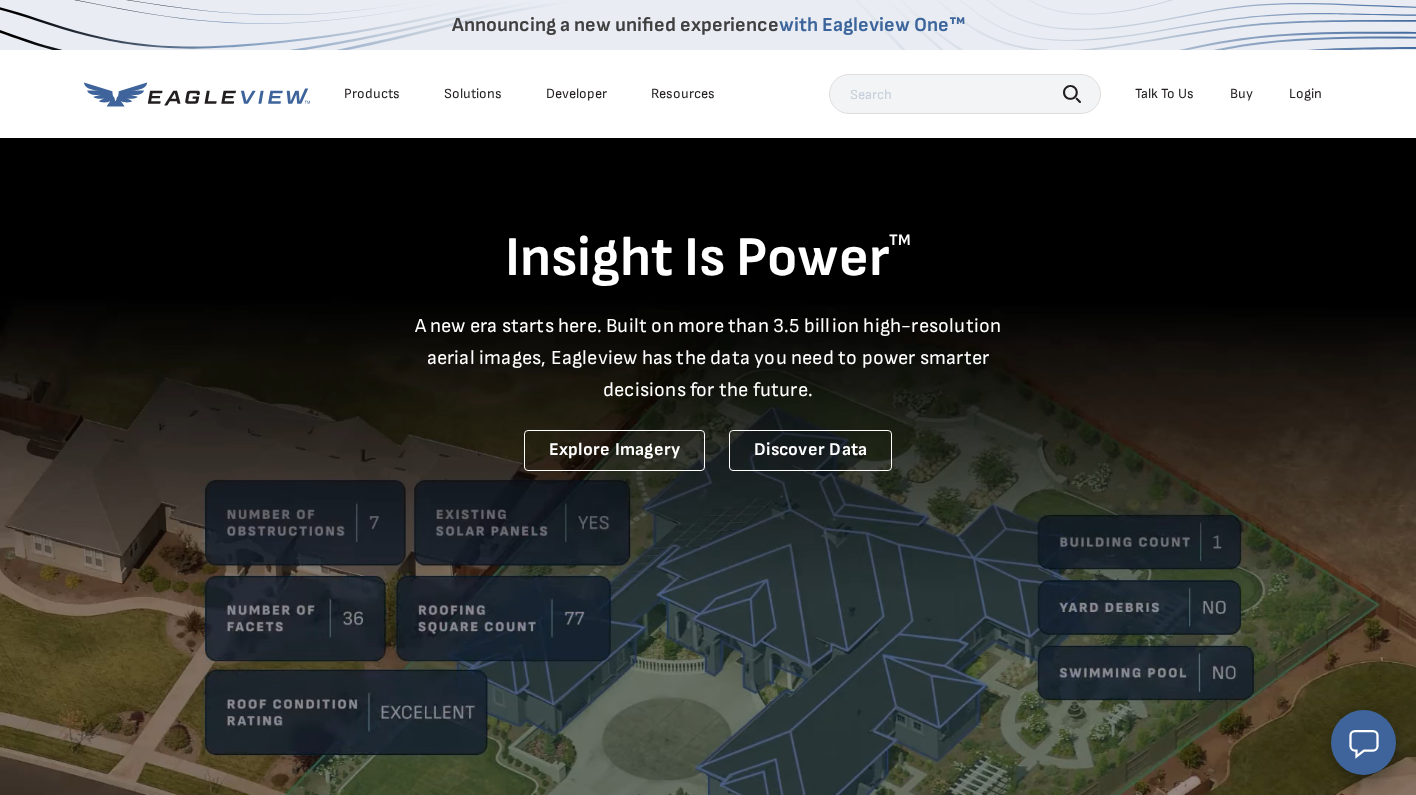 click on "Login" at bounding box center (1305, 94) 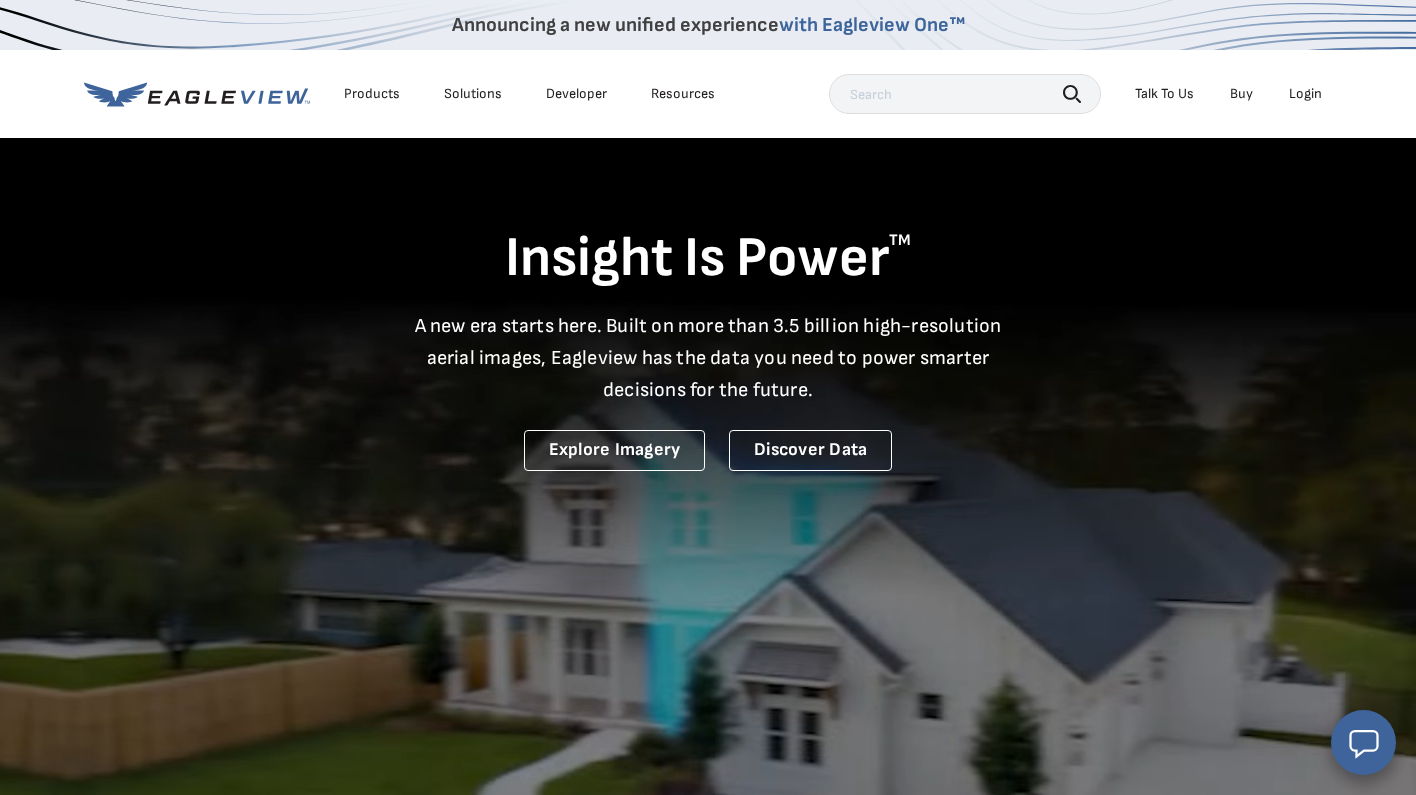 click on "Login" at bounding box center [1305, 94] 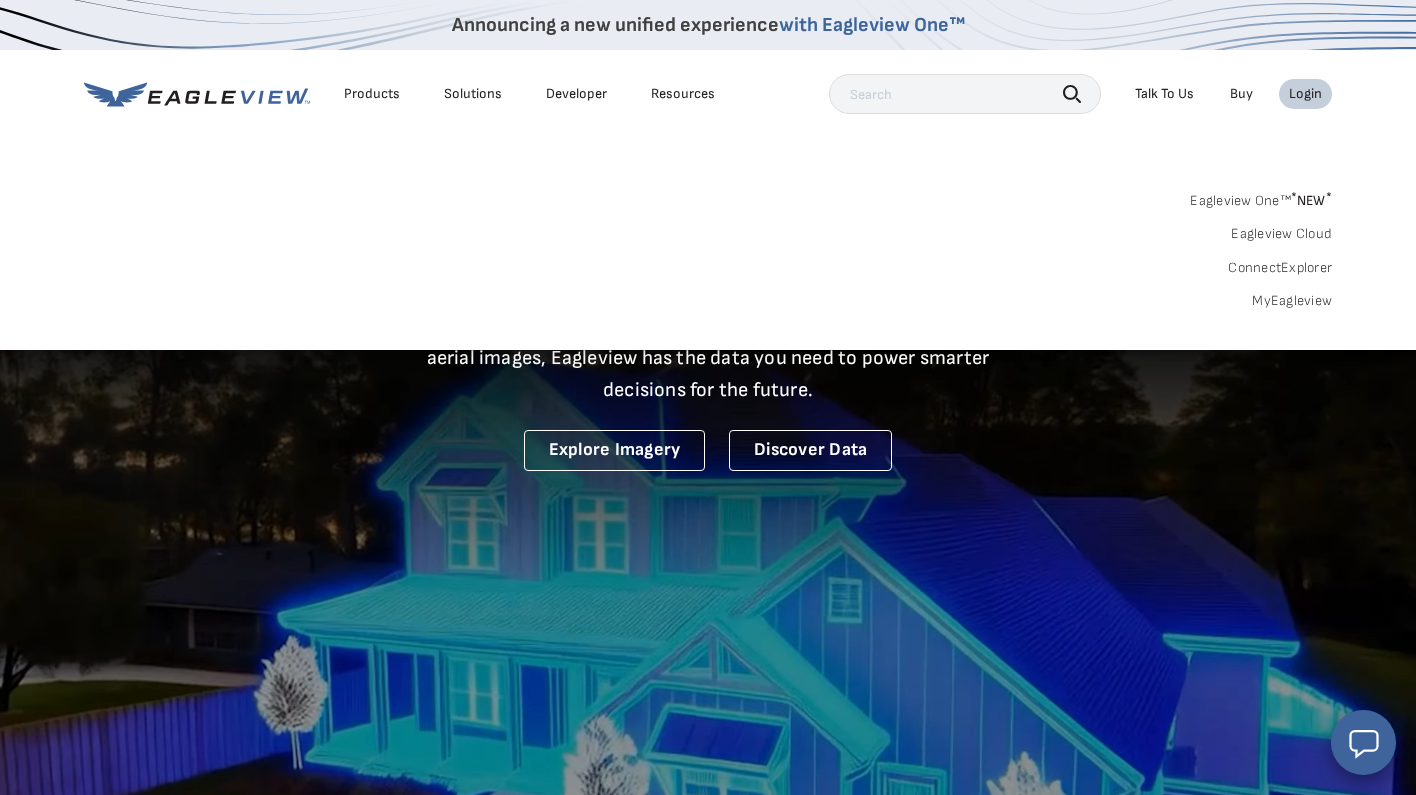 click on "Eagleview One™  * NEW *" at bounding box center [1261, 197] 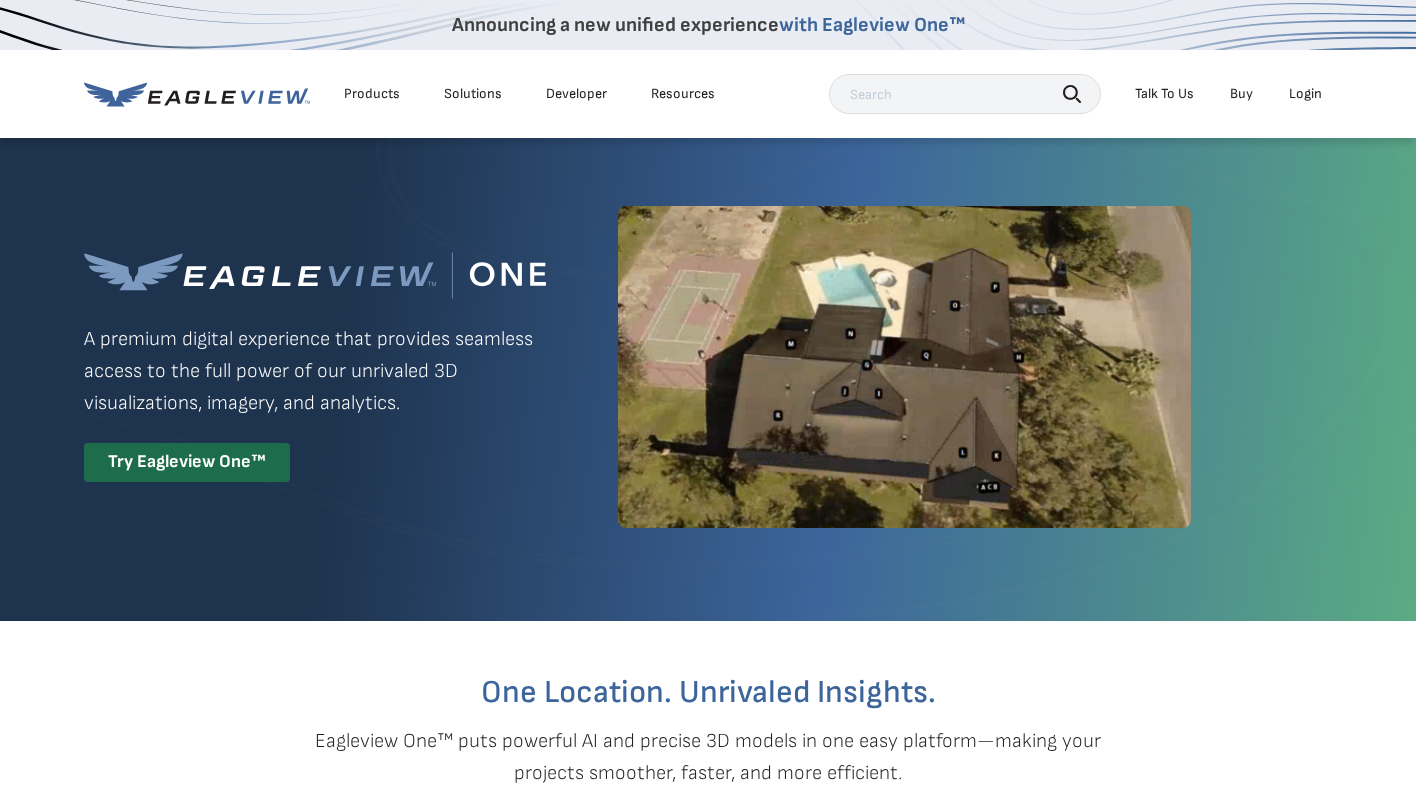 scroll, scrollTop: 0, scrollLeft: 0, axis: both 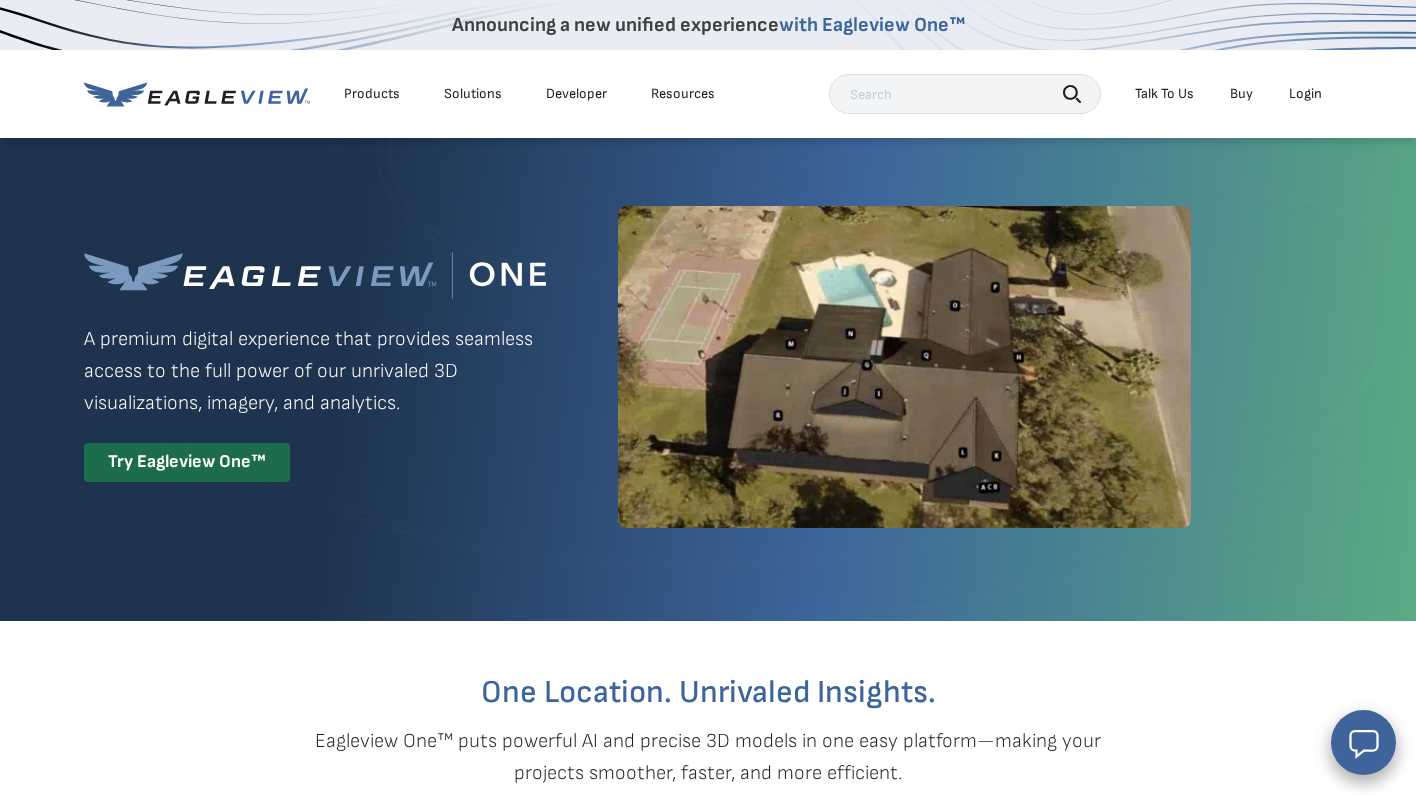 click 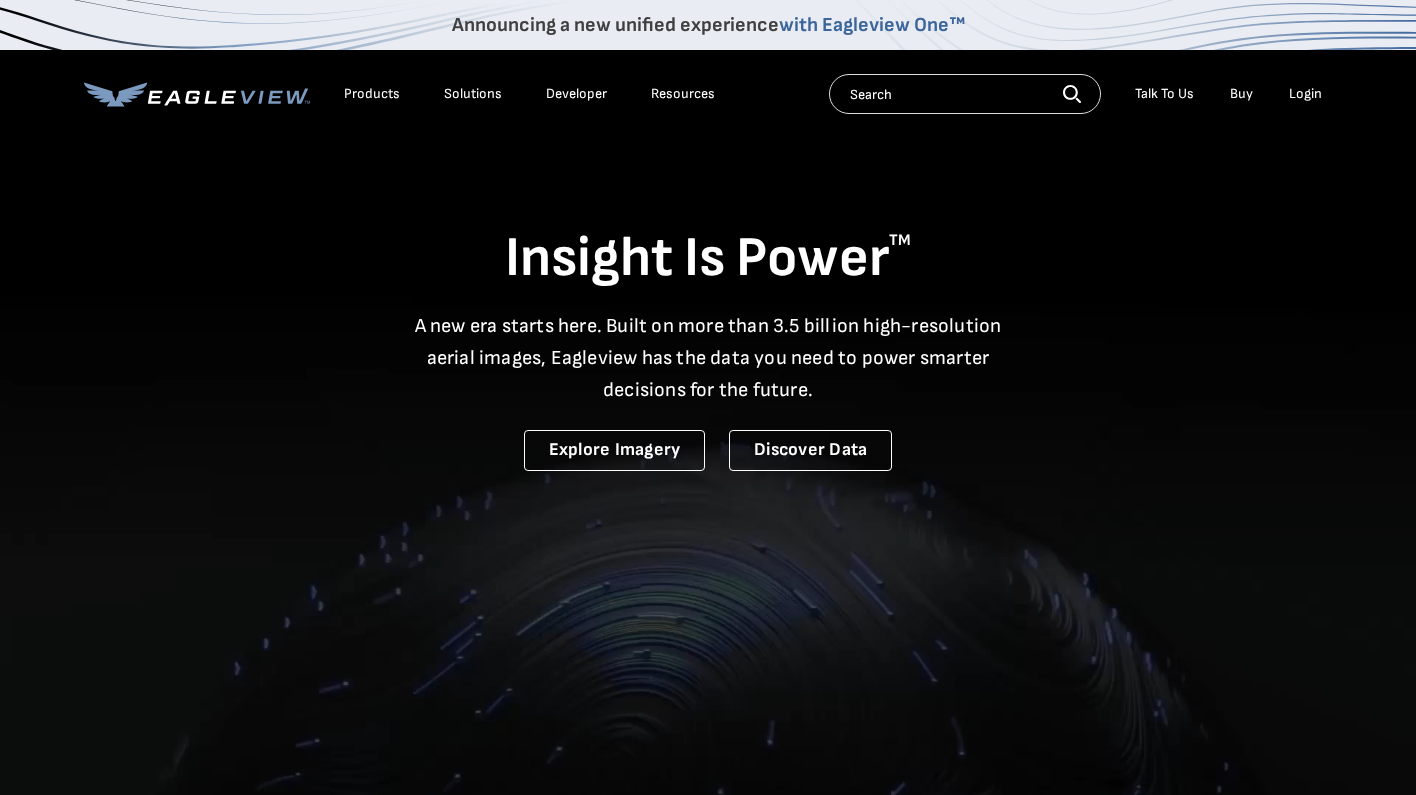 scroll, scrollTop: 0, scrollLeft: 0, axis: both 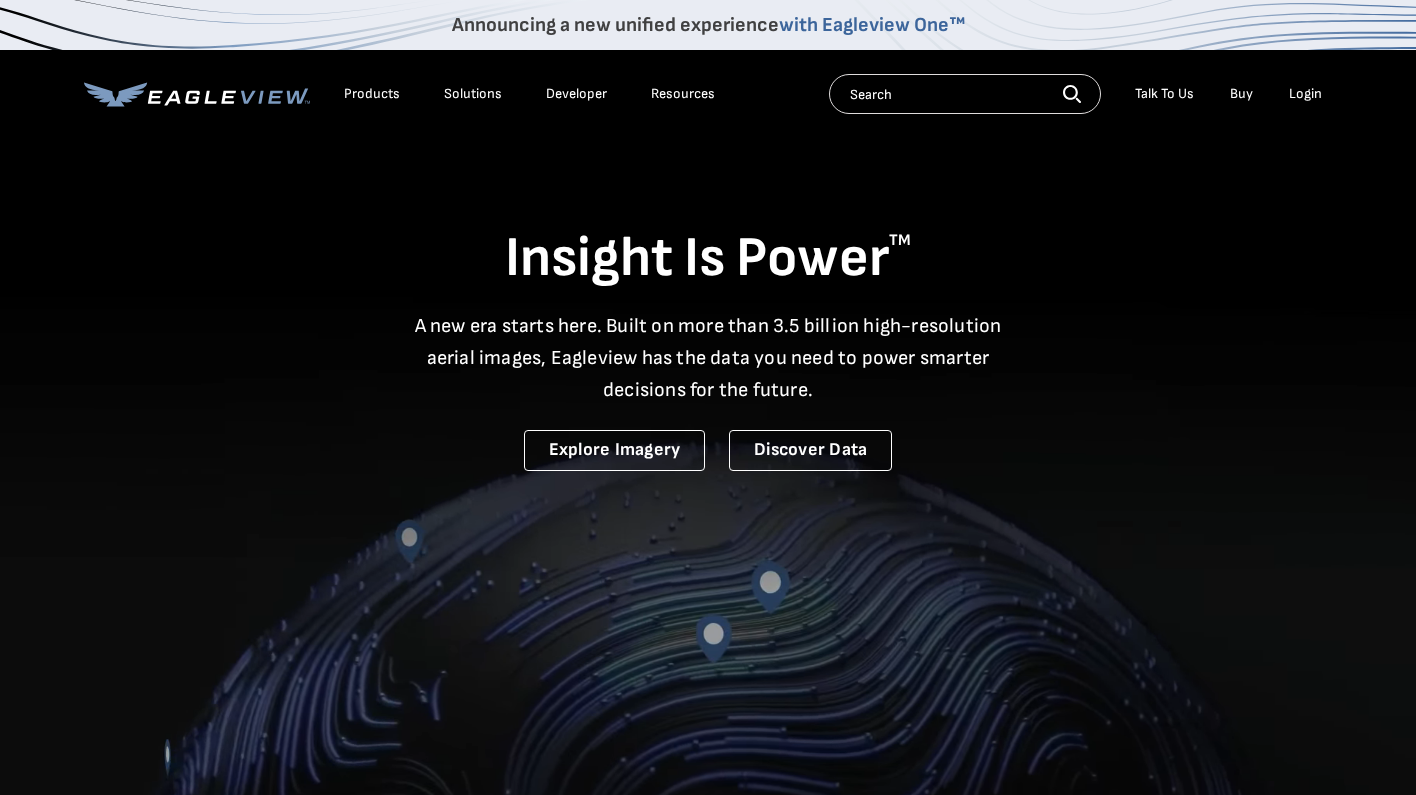 click on "Login" at bounding box center (1305, 94) 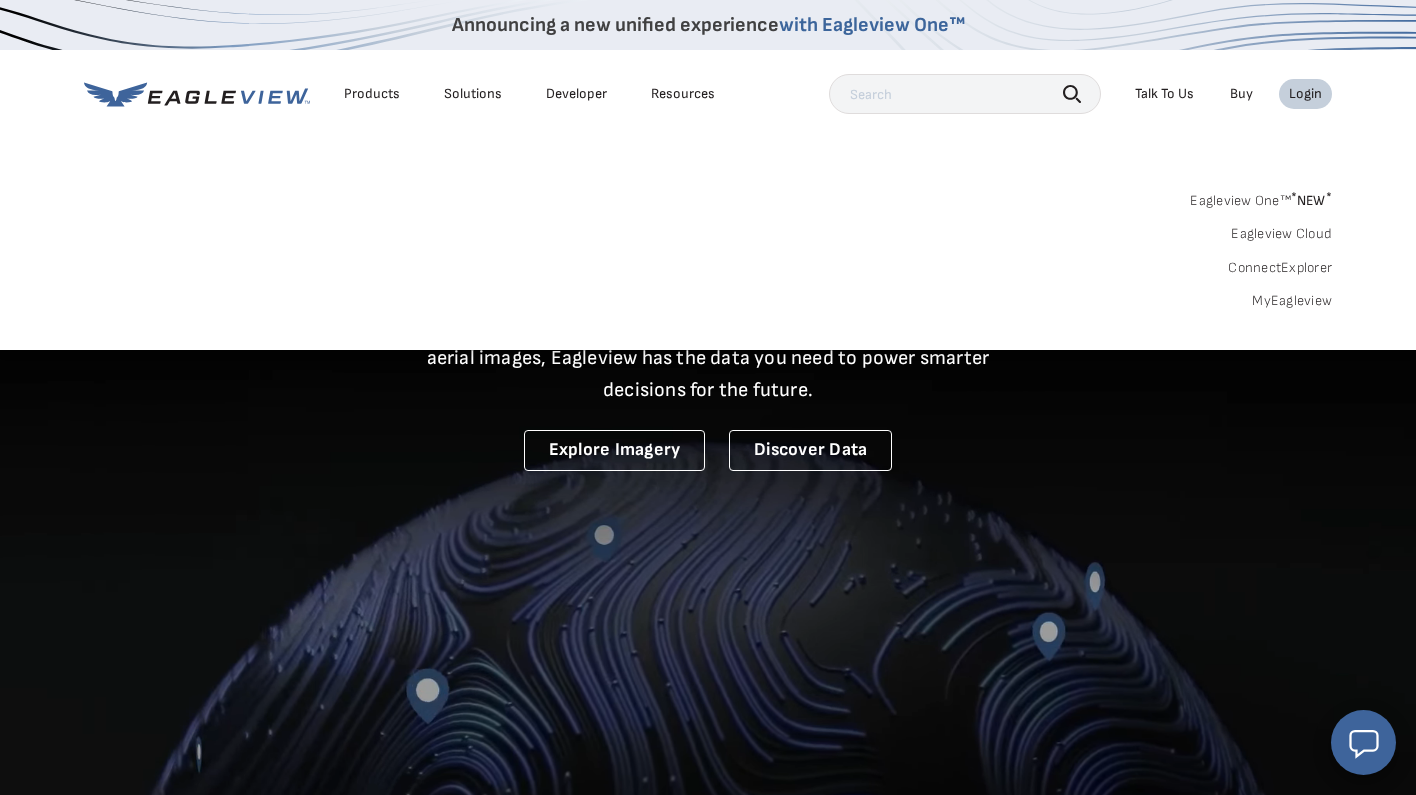 click on "MyEagleview" at bounding box center (1292, 301) 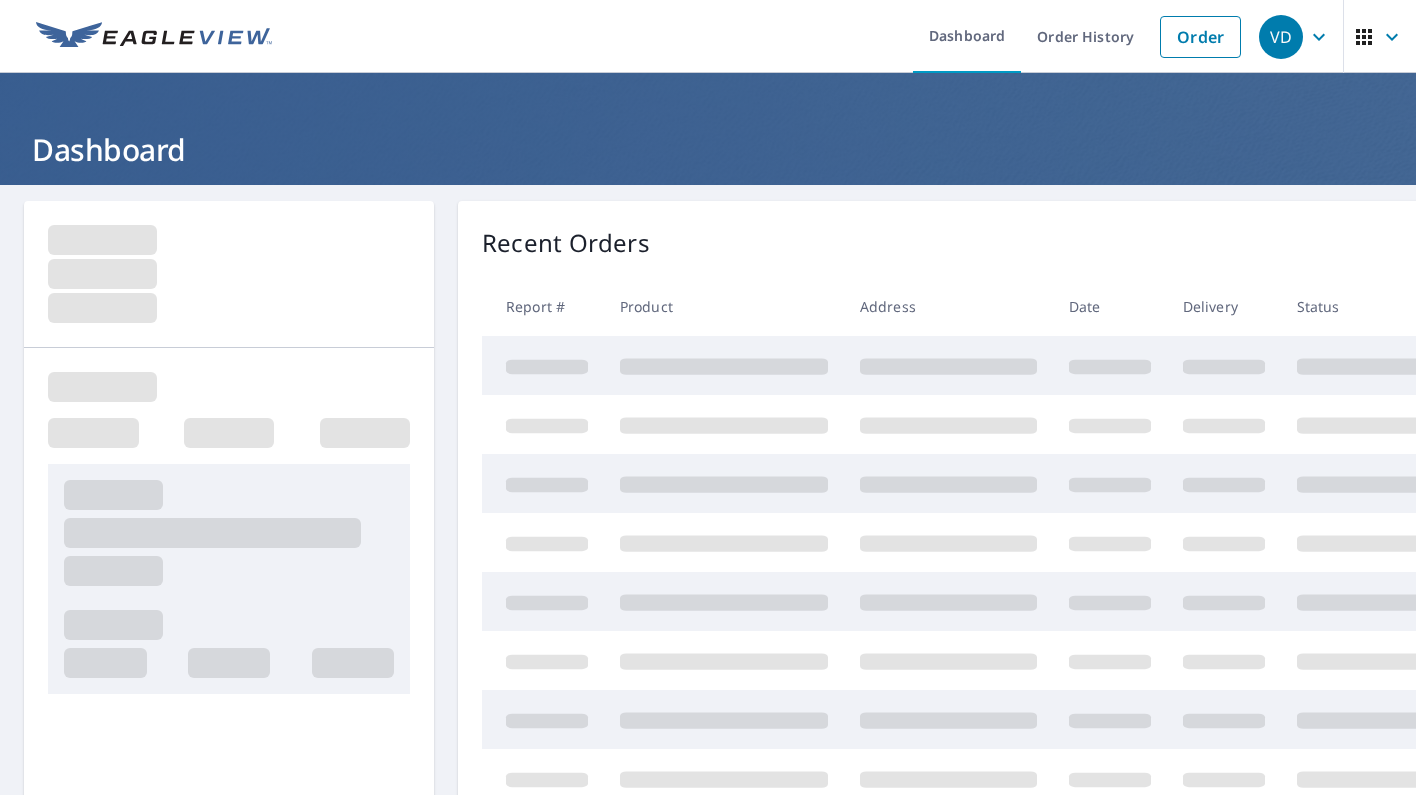 scroll, scrollTop: 0, scrollLeft: 0, axis: both 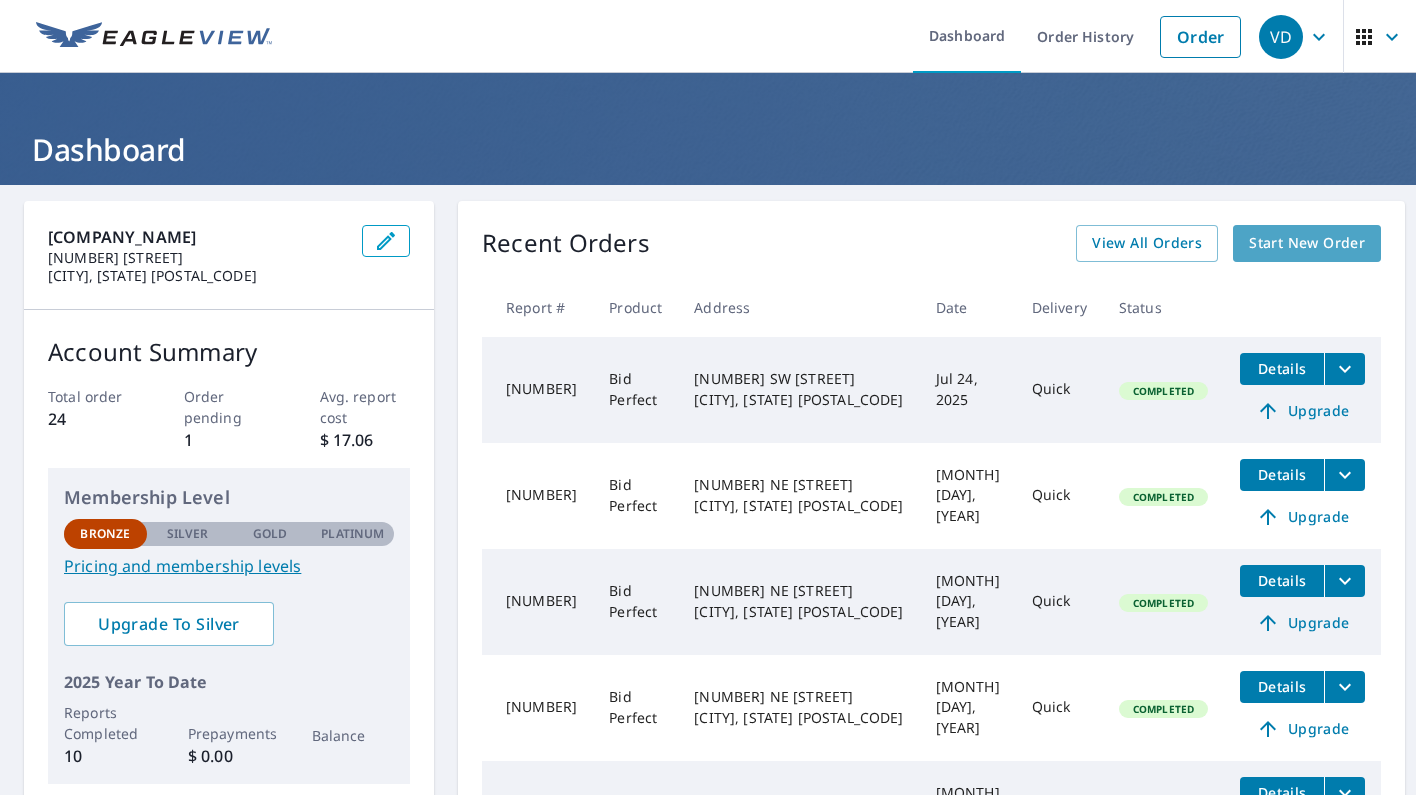 click on "Start New Order" at bounding box center (1307, 243) 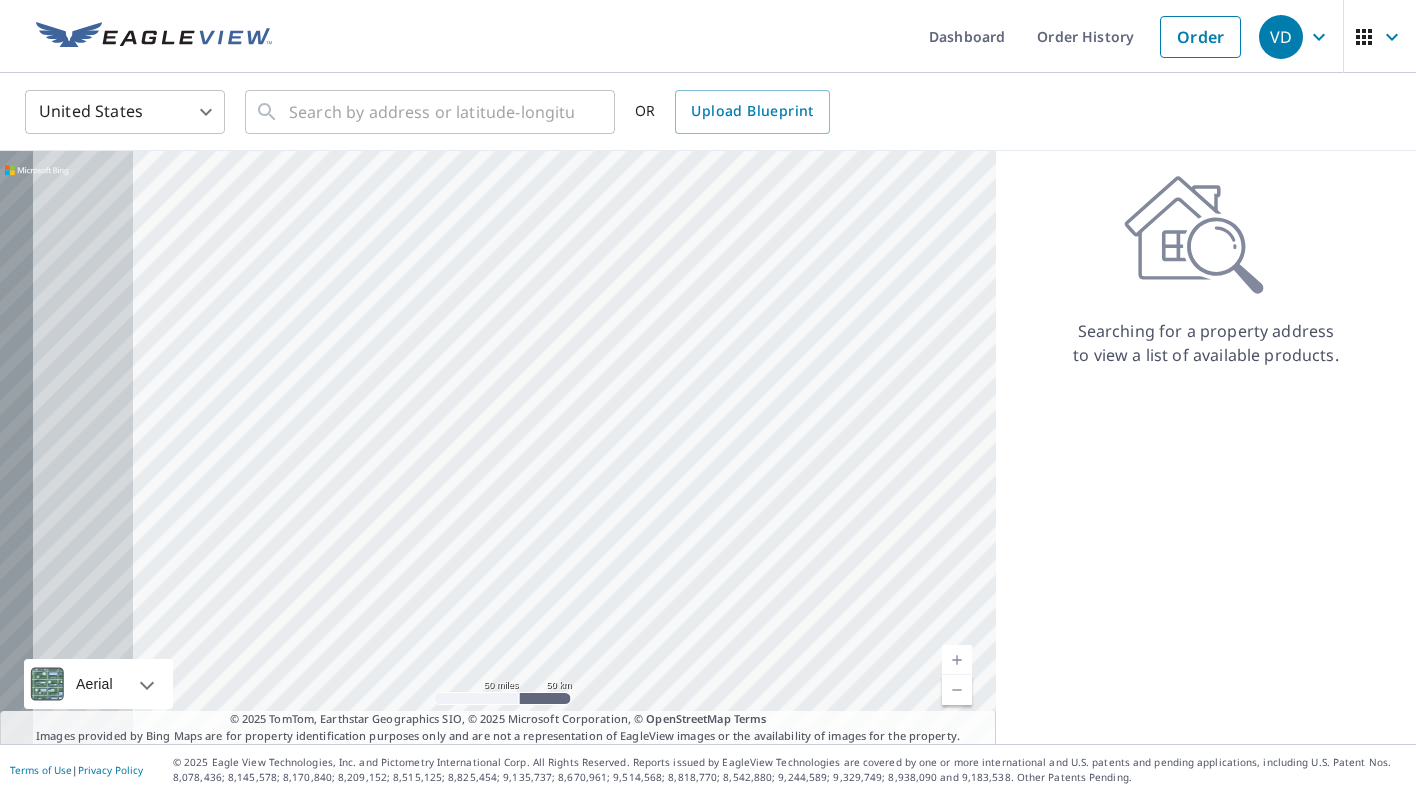 drag, startPoint x: 172, startPoint y: 421, endPoint x: 827, endPoint y: 540, distance: 665.72217 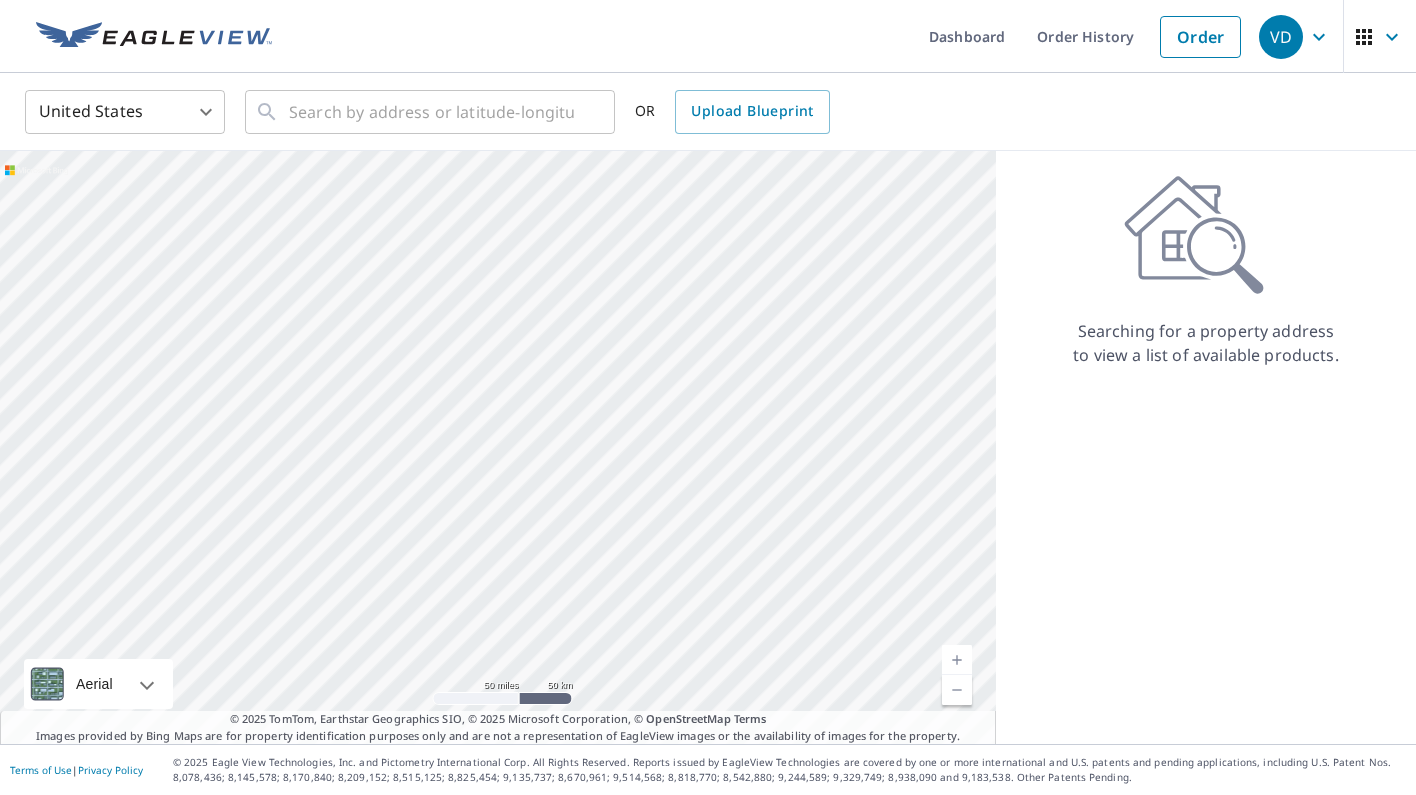 drag, startPoint x: 407, startPoint y: 446, endPoint x: 946, endPoint y: 583, distance: 556.1385 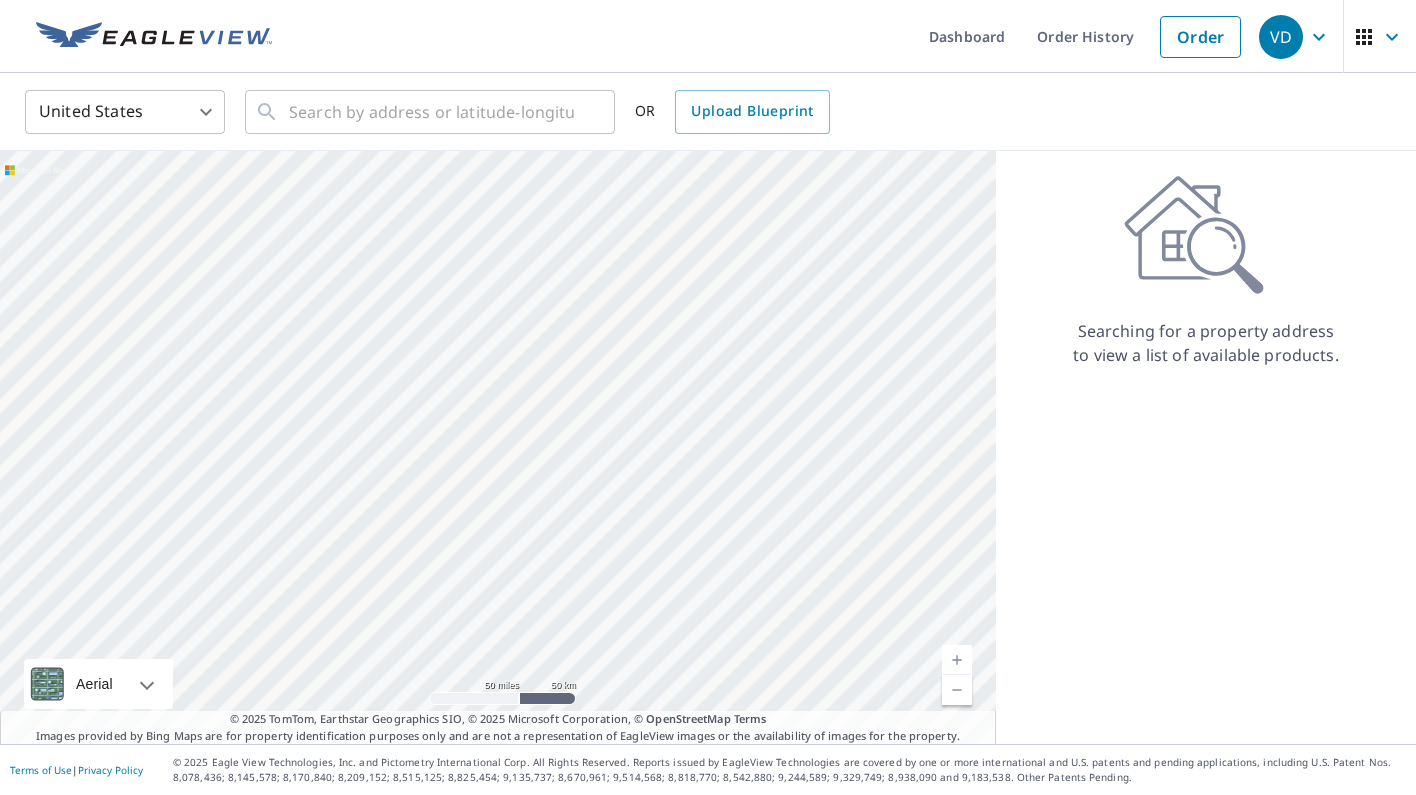 drag, startPoint x: 561, startPoint y: 423, endPoint x: 755, endPoint y: 794, distance: 418.66095 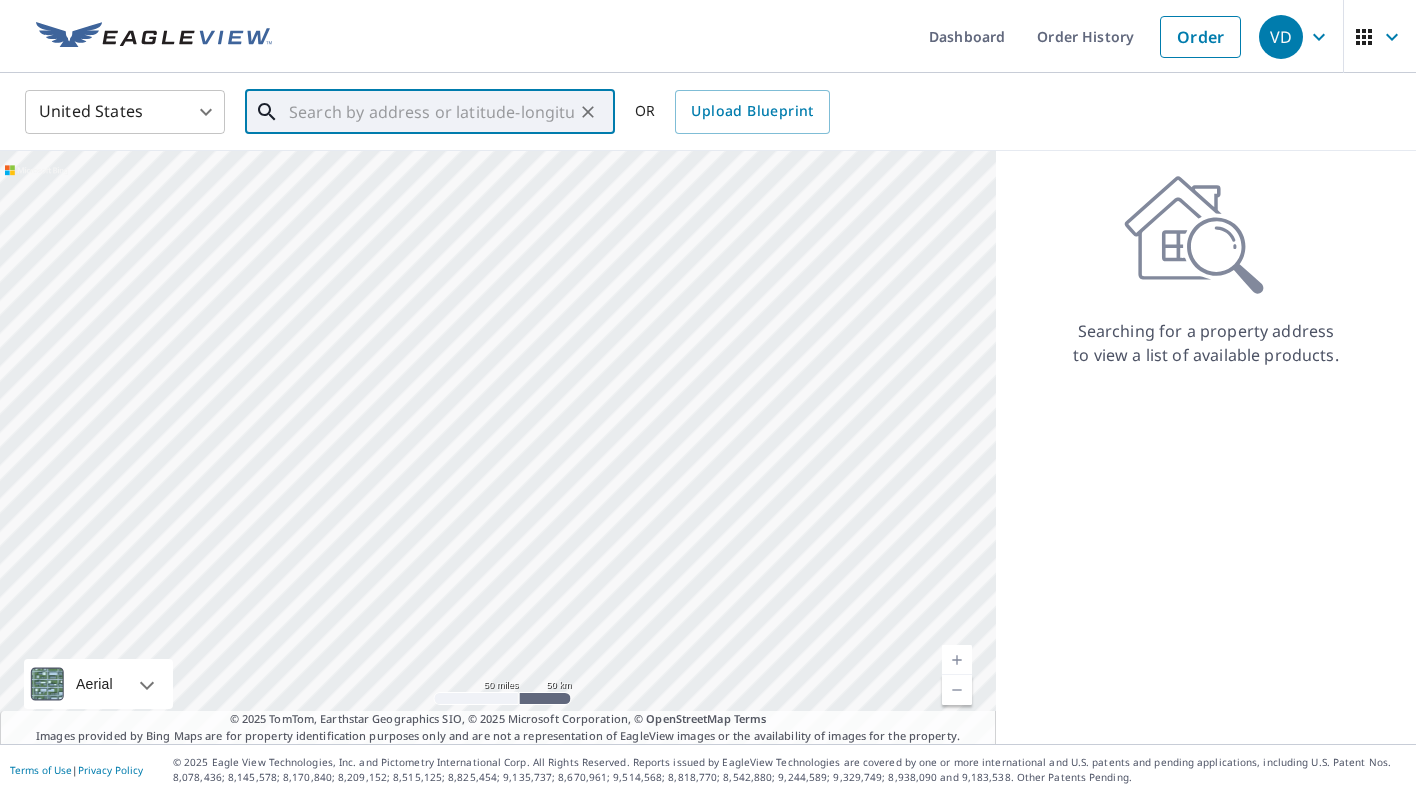 click at bounding box center (431, 112) 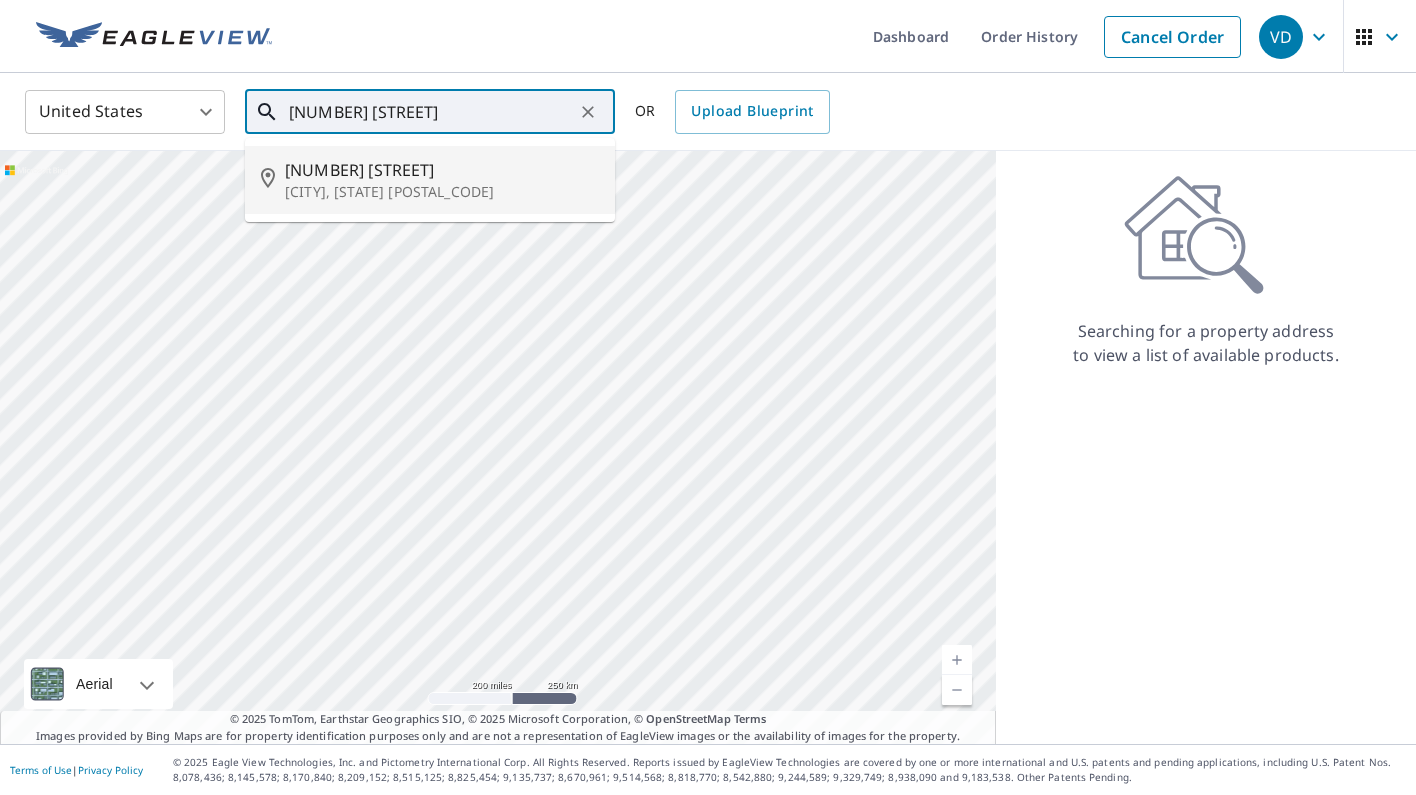 click on "Scappoose, OR 97056" at bounding box center (442, 192) 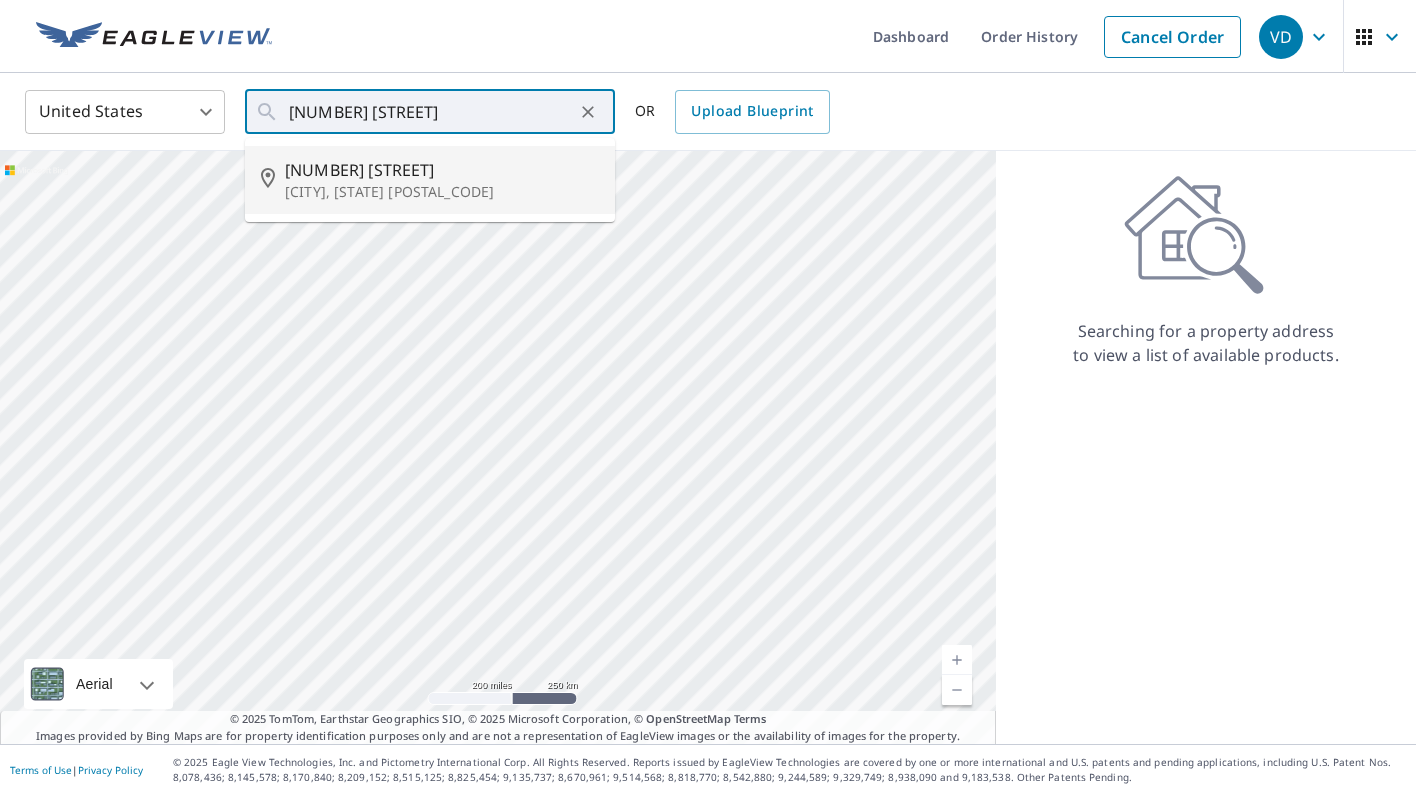 type on "30245 Dutch Canyon Rd Scappoose, OR 97056" 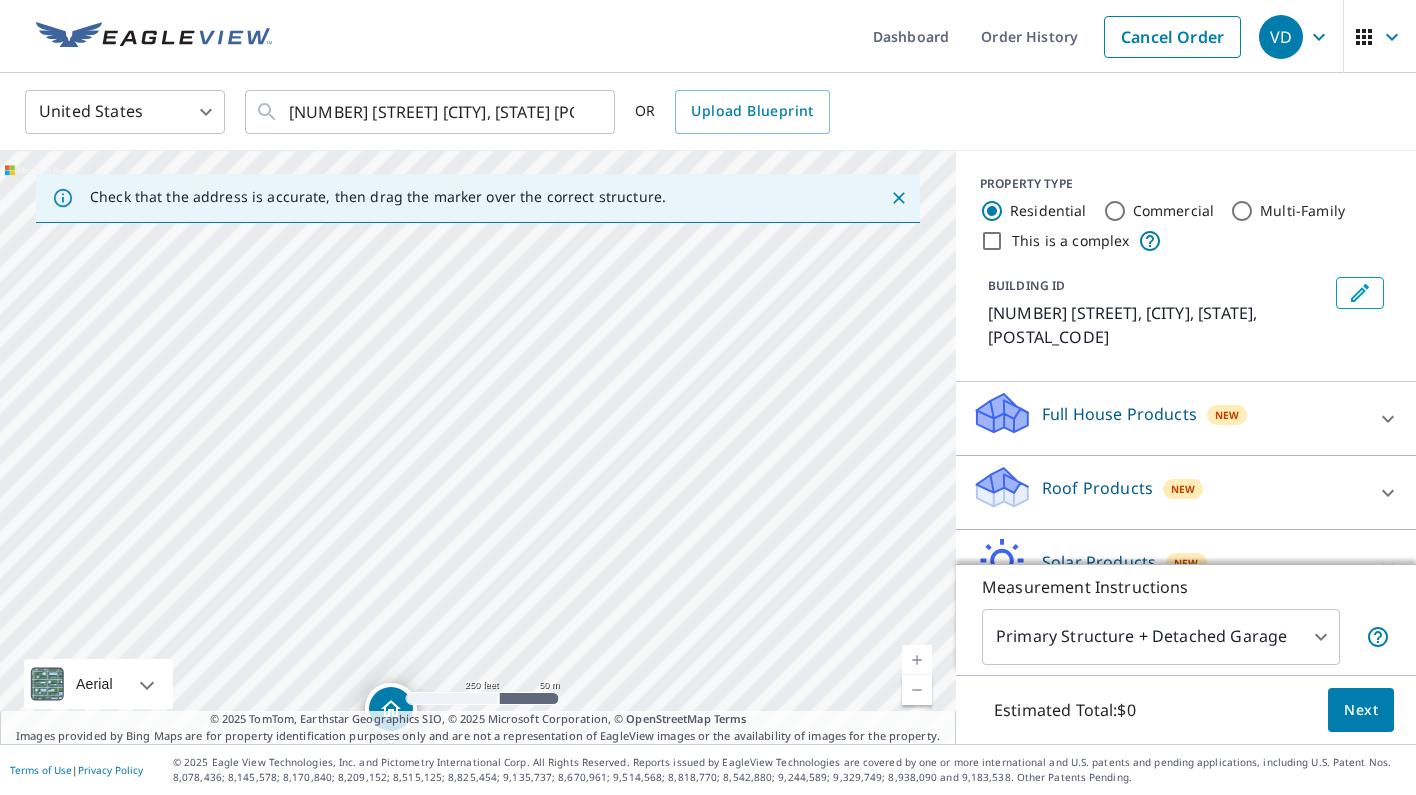 drag, startPoint x: 445, startPoint y: 580, endPoint x: 442, endPoint y: 251, distance: 329.01367 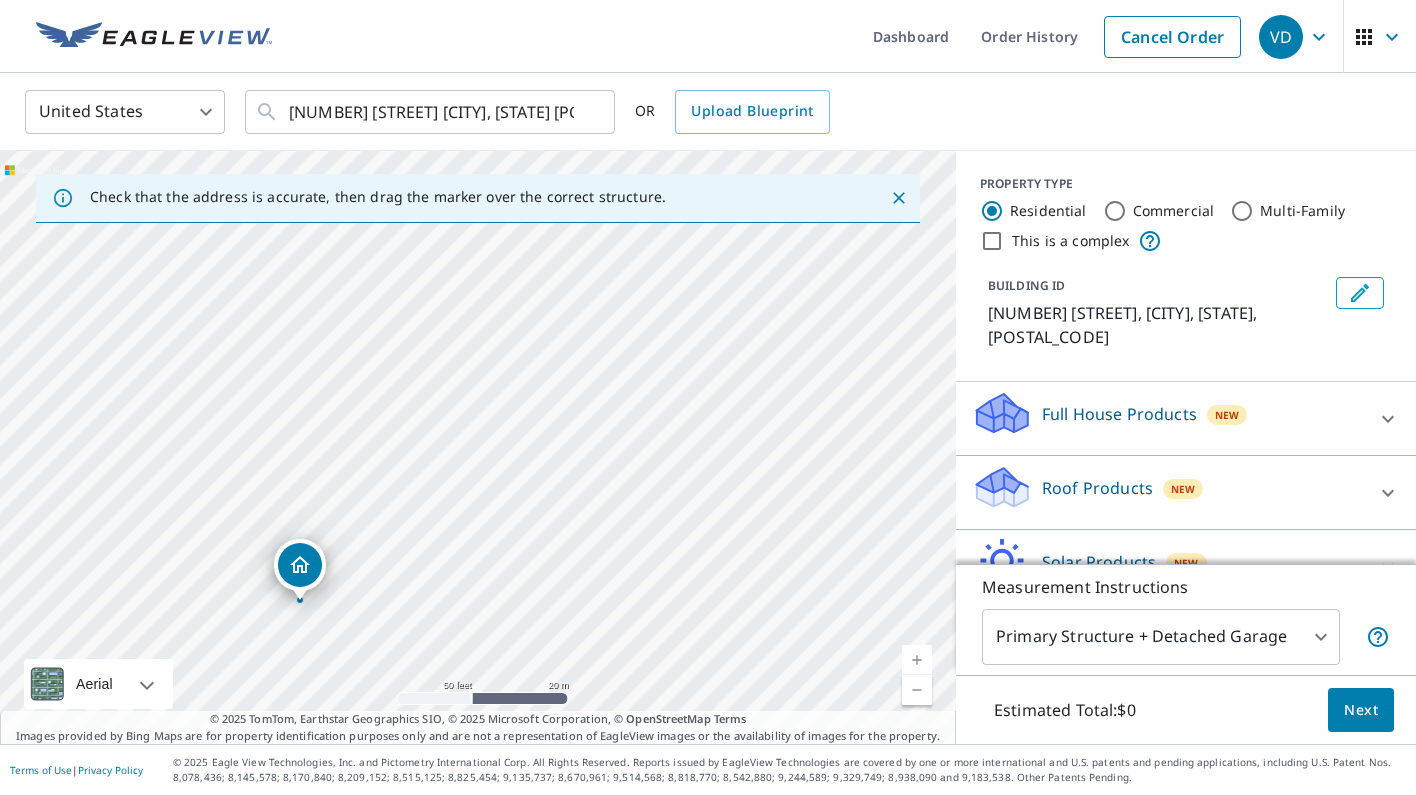 drag, startPoint x: 621, startPoint y: 554, endPoint x: 304, endPoint y: 582, distance: 318.2342 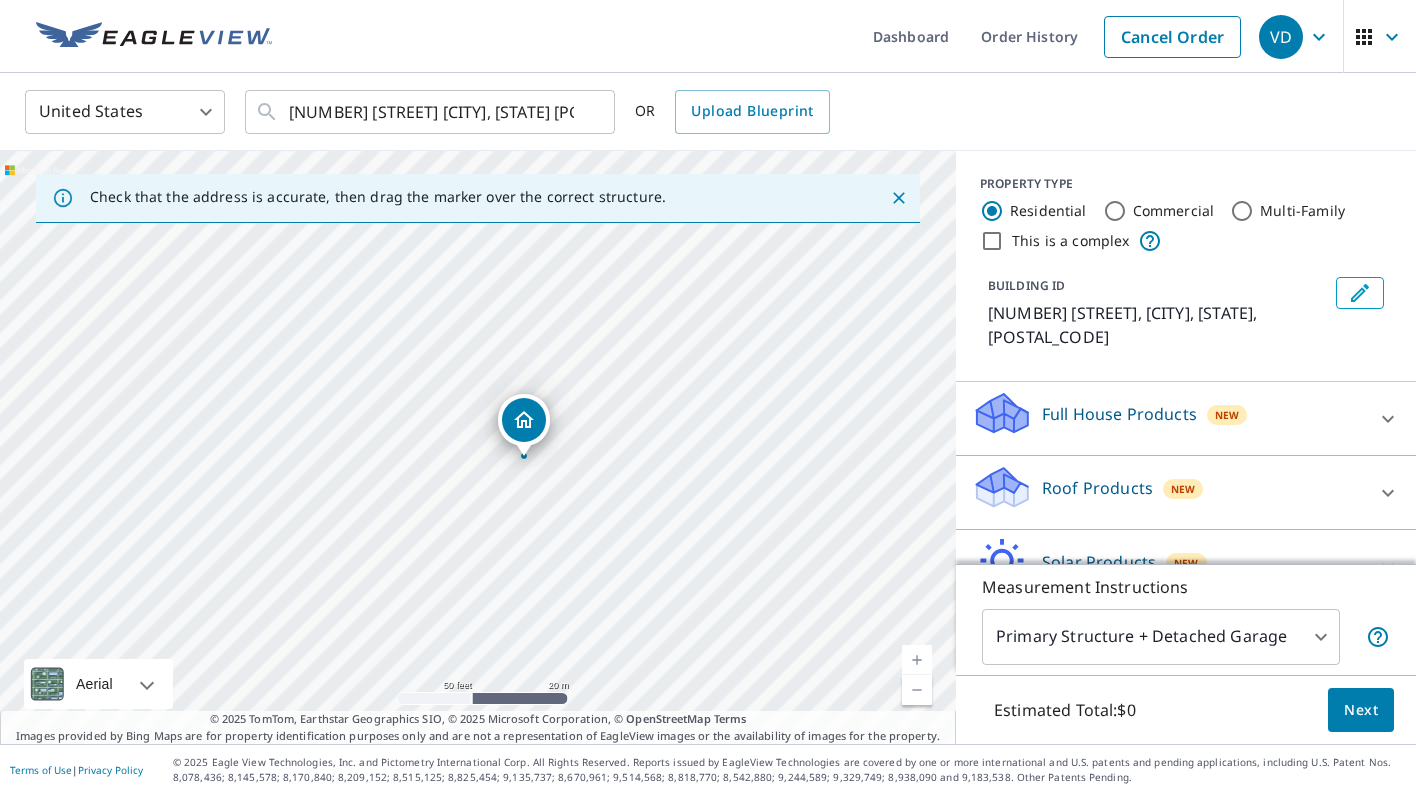 drag, startPoint x: 471, startPoint y: 445, endPoint x: 517, endPoint y: 457, distance: 47.539455 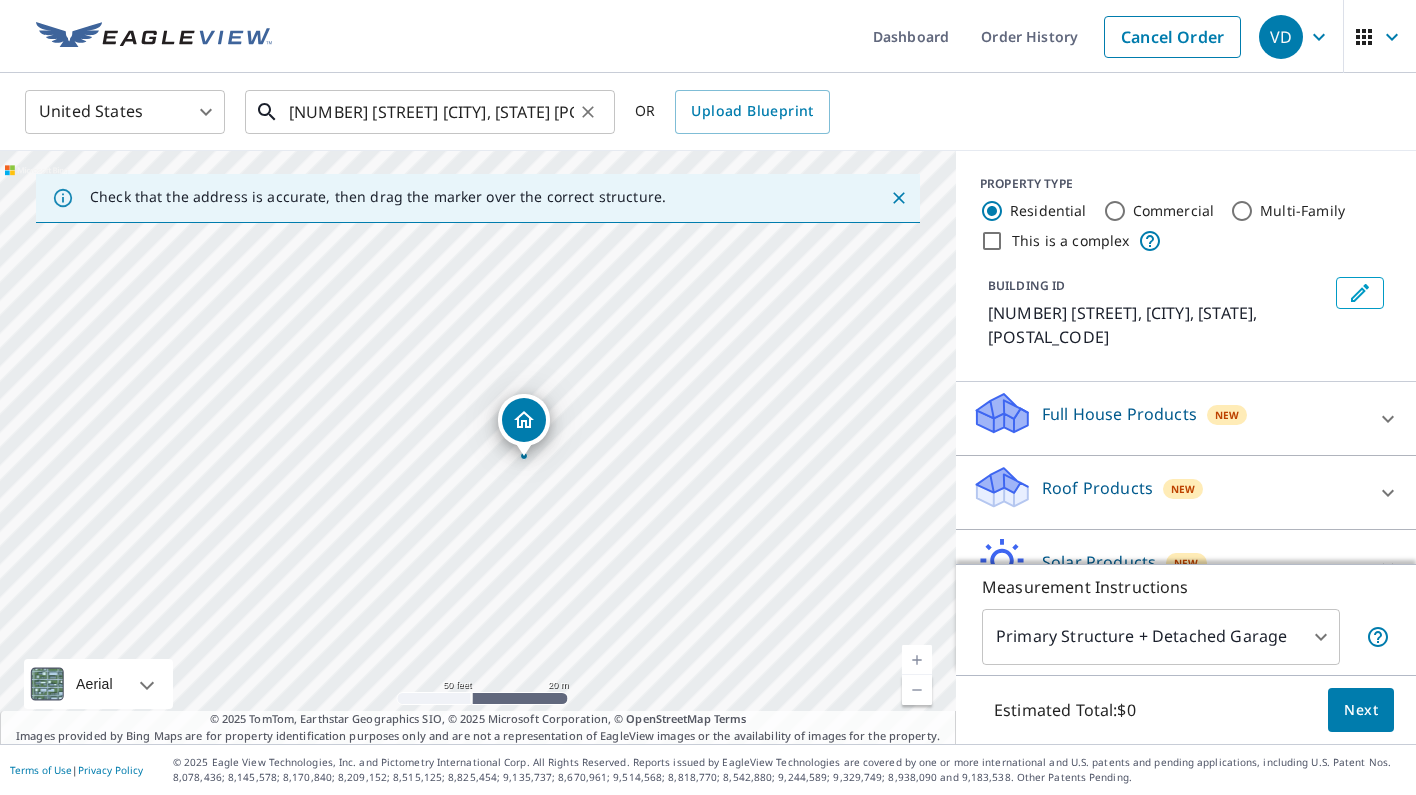 click on "30245 Dutch Canyon Rd Scappoose, OR 97056" at bounding box center (431, 112) 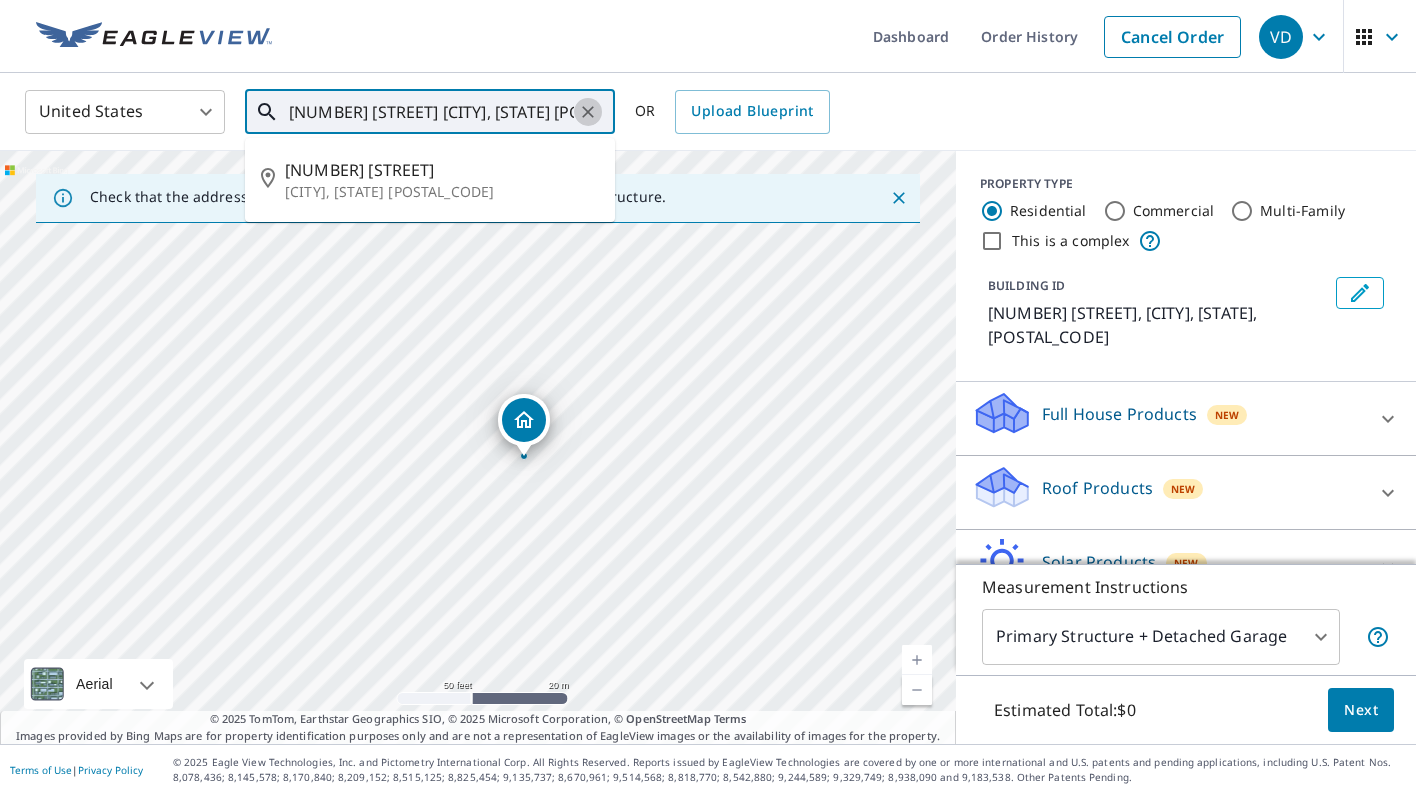 click at bounding box center [588, 112] 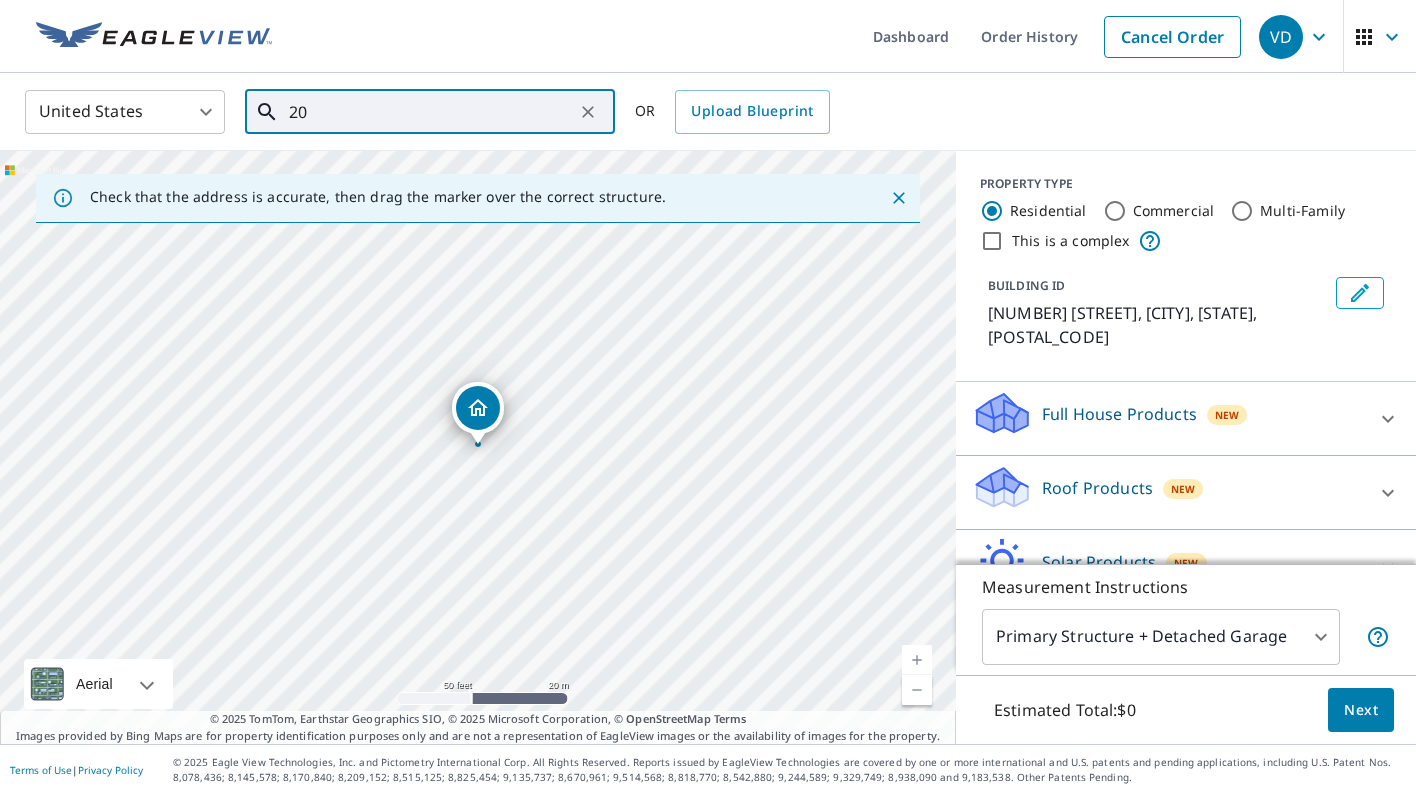 type on "2" 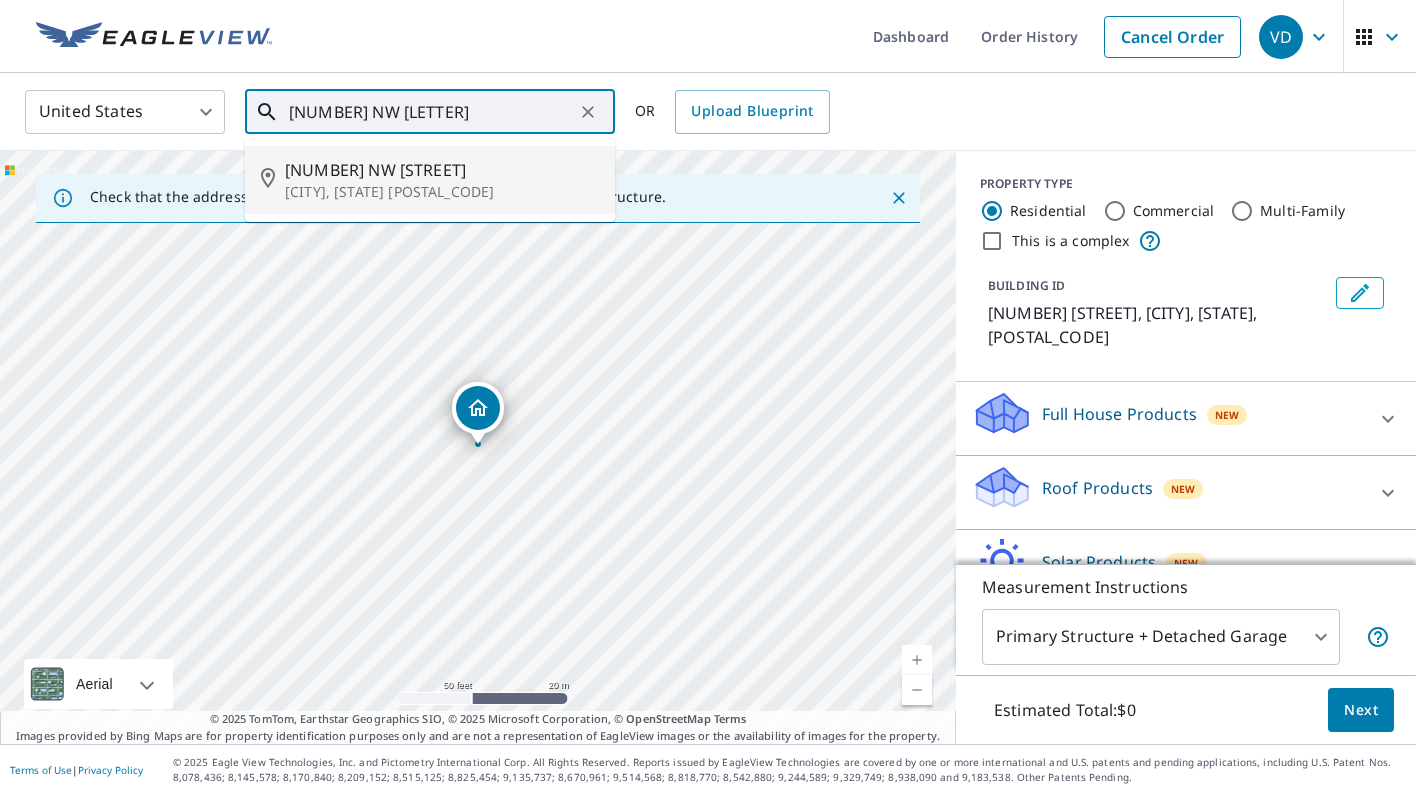 click on "5412 Nw Deerfield Way" at bounding box center (442, 170) 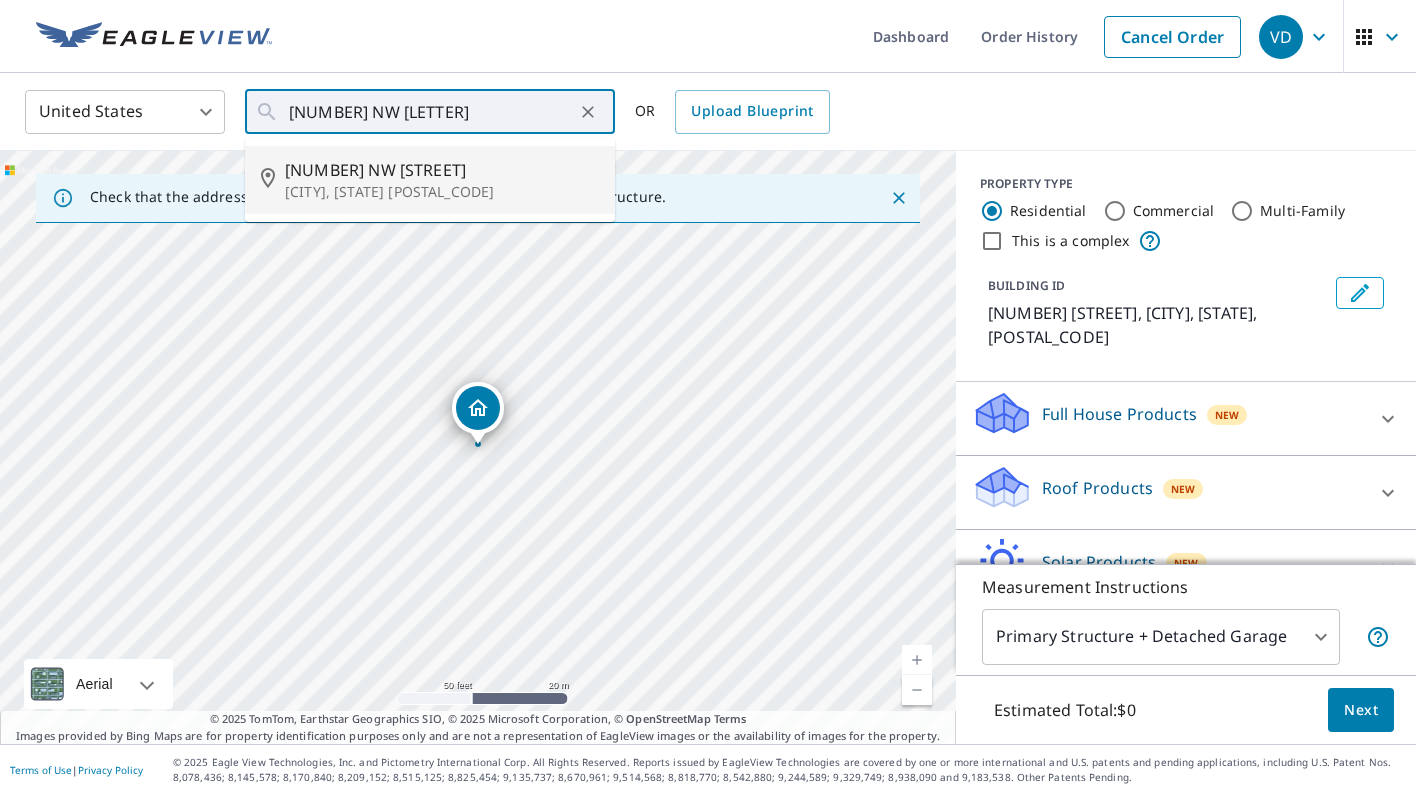 type on "5412 Nw Deerfield Way Portland, OR 97229" 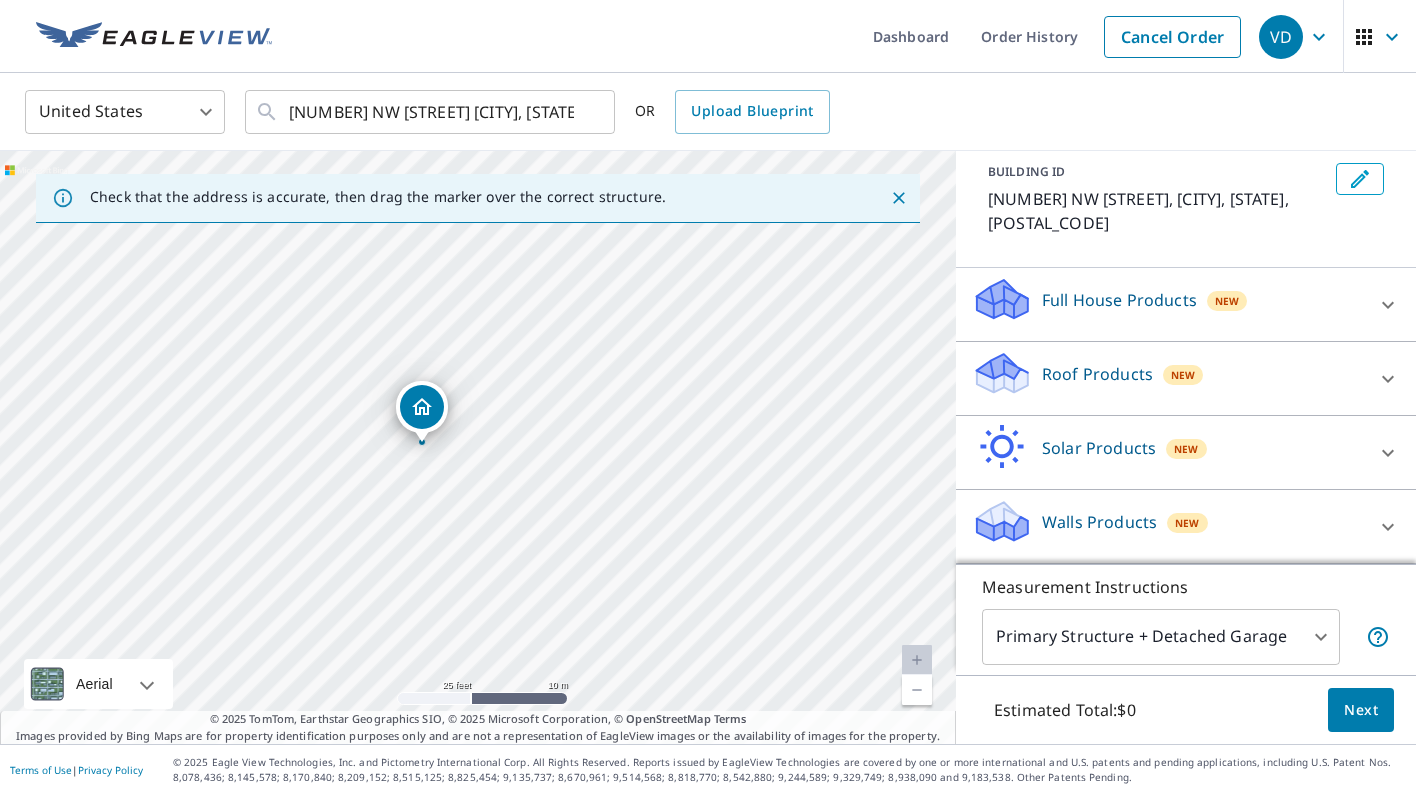 scroll, scrollTop: 114, scrollLeft: 0, axis: vertical 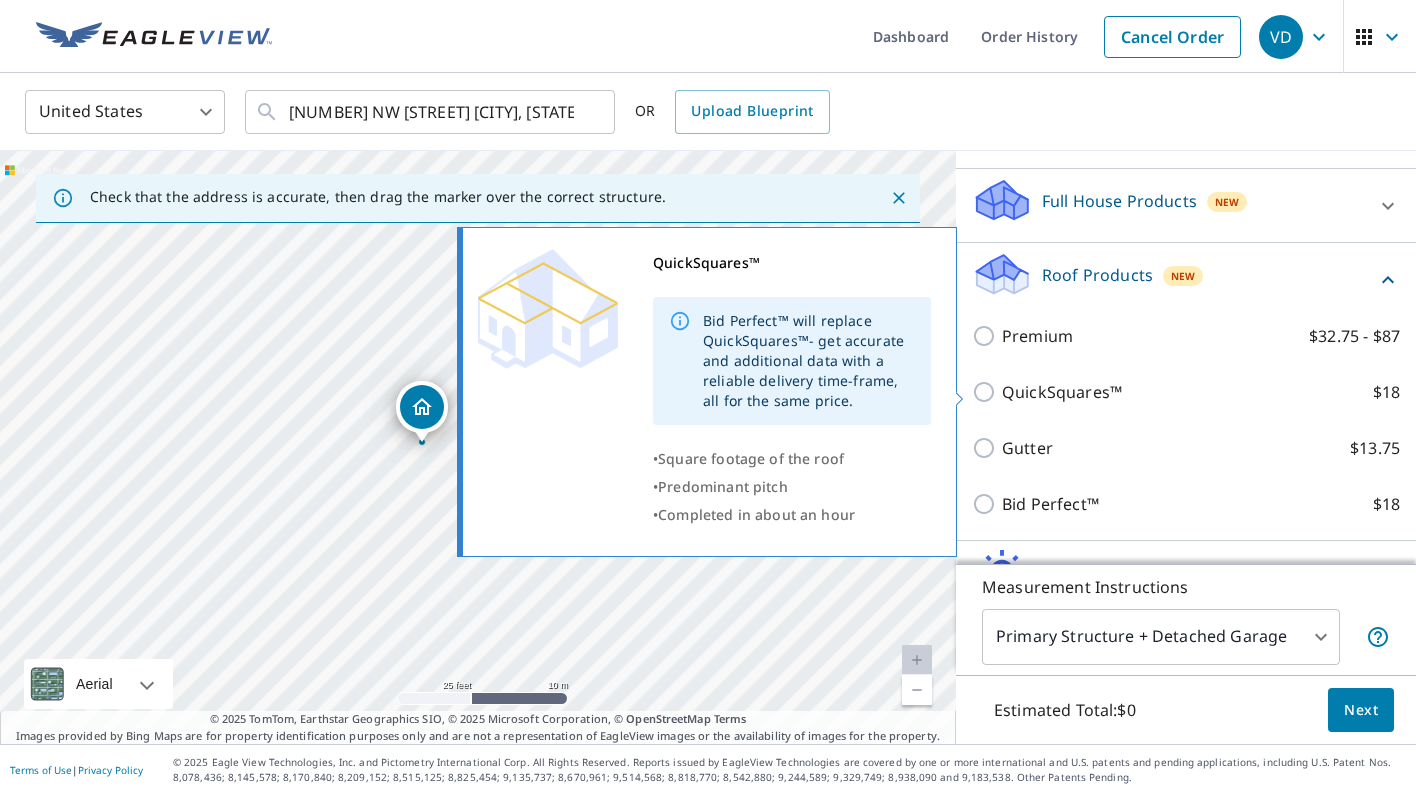 click on "QuickSquares™" at bounding box center [1062, 392] 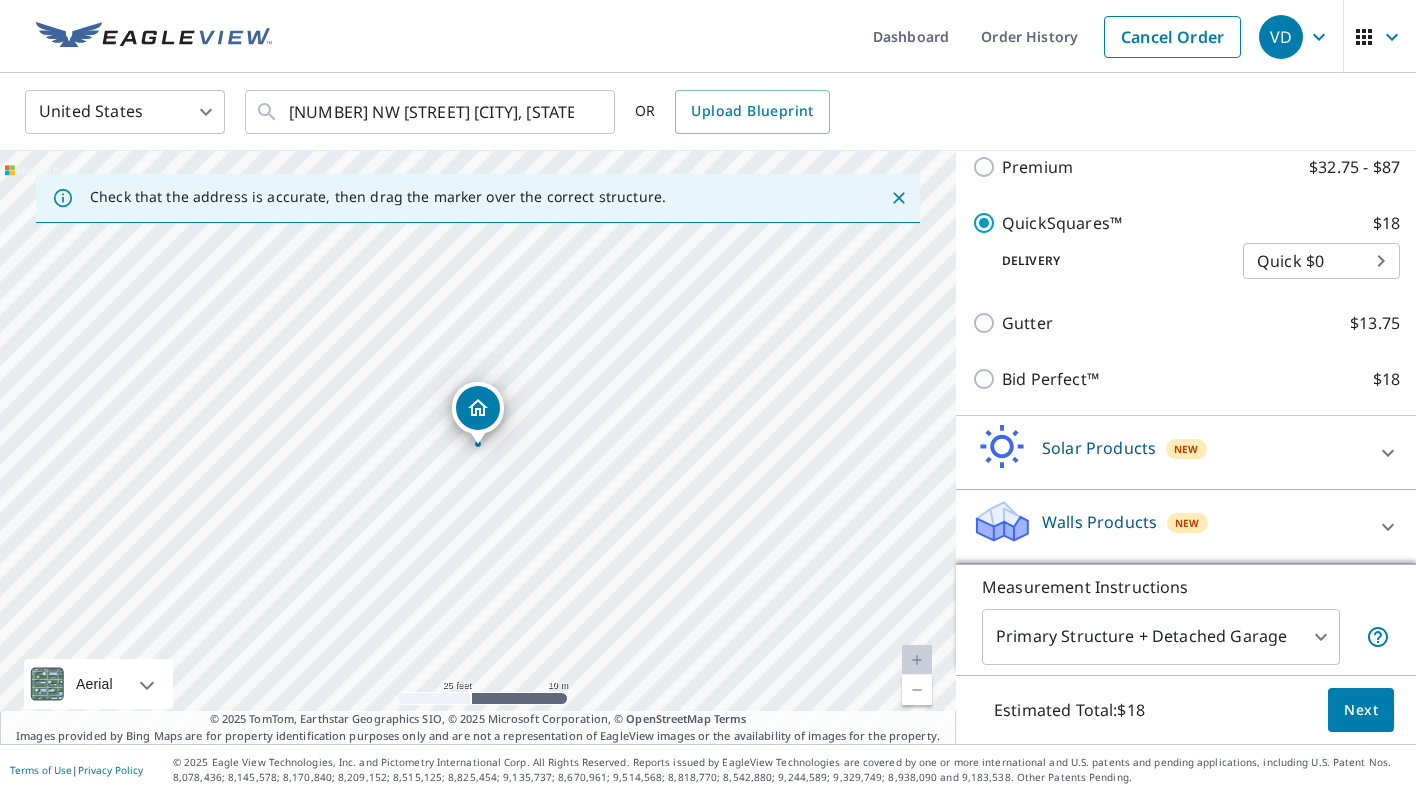 scroll, scrollTop: 403, scrollLeft: 0, axis: vertical 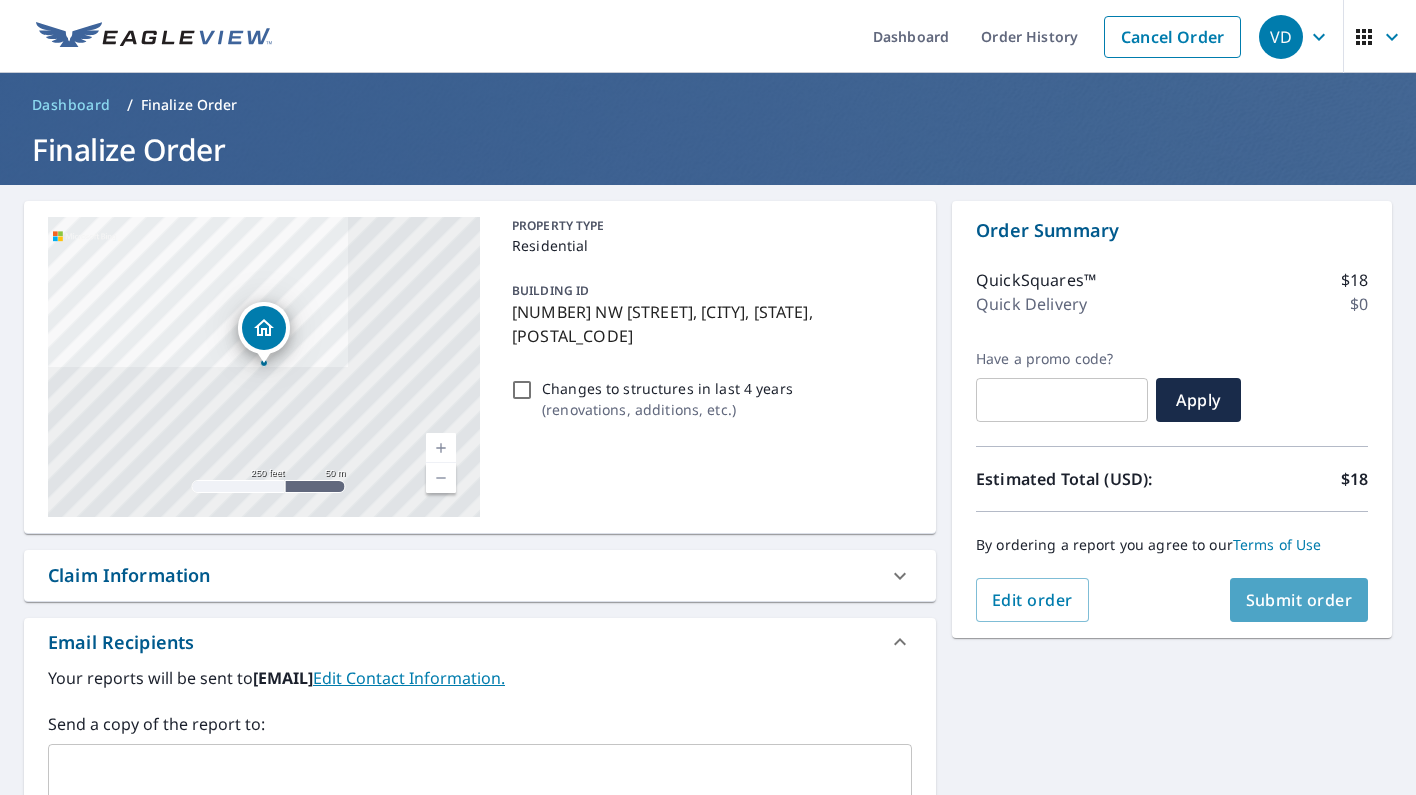 click on "Submit order" at bounding box center [1299, 600] 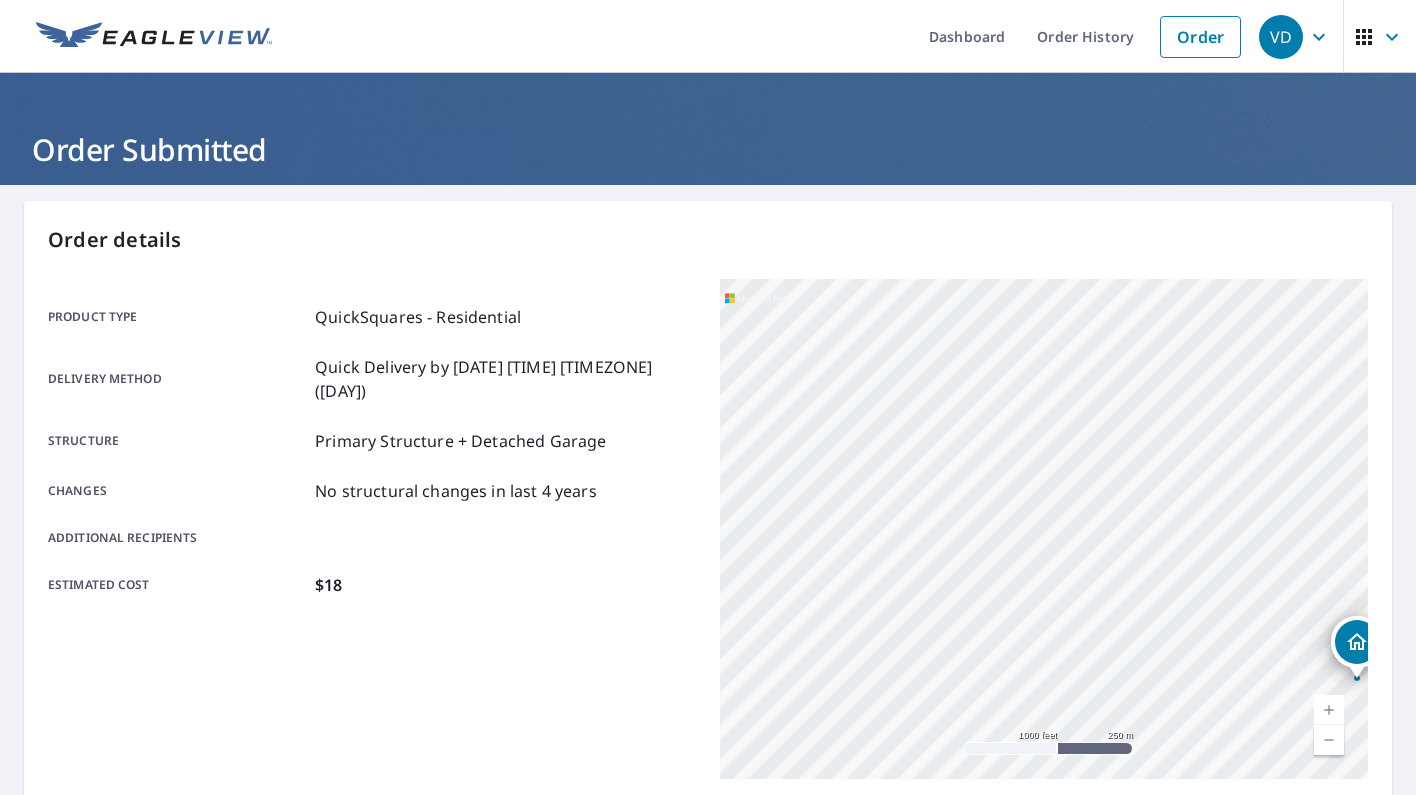 drag, startPoint x: 914, startPoint y: 472, endPoint x: 789, endPoint y: 329, distance: 189.93156 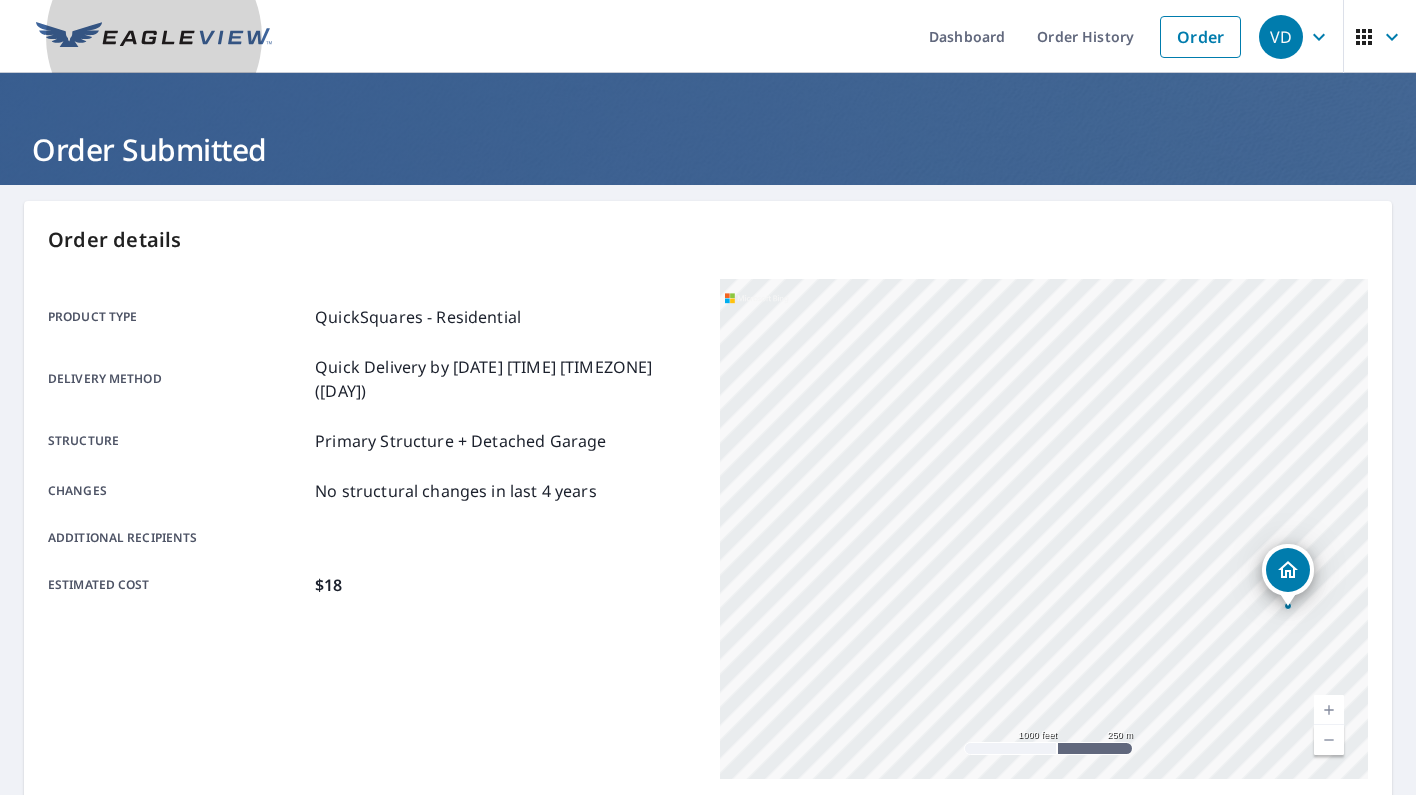 click at bounding box center [154, 37] 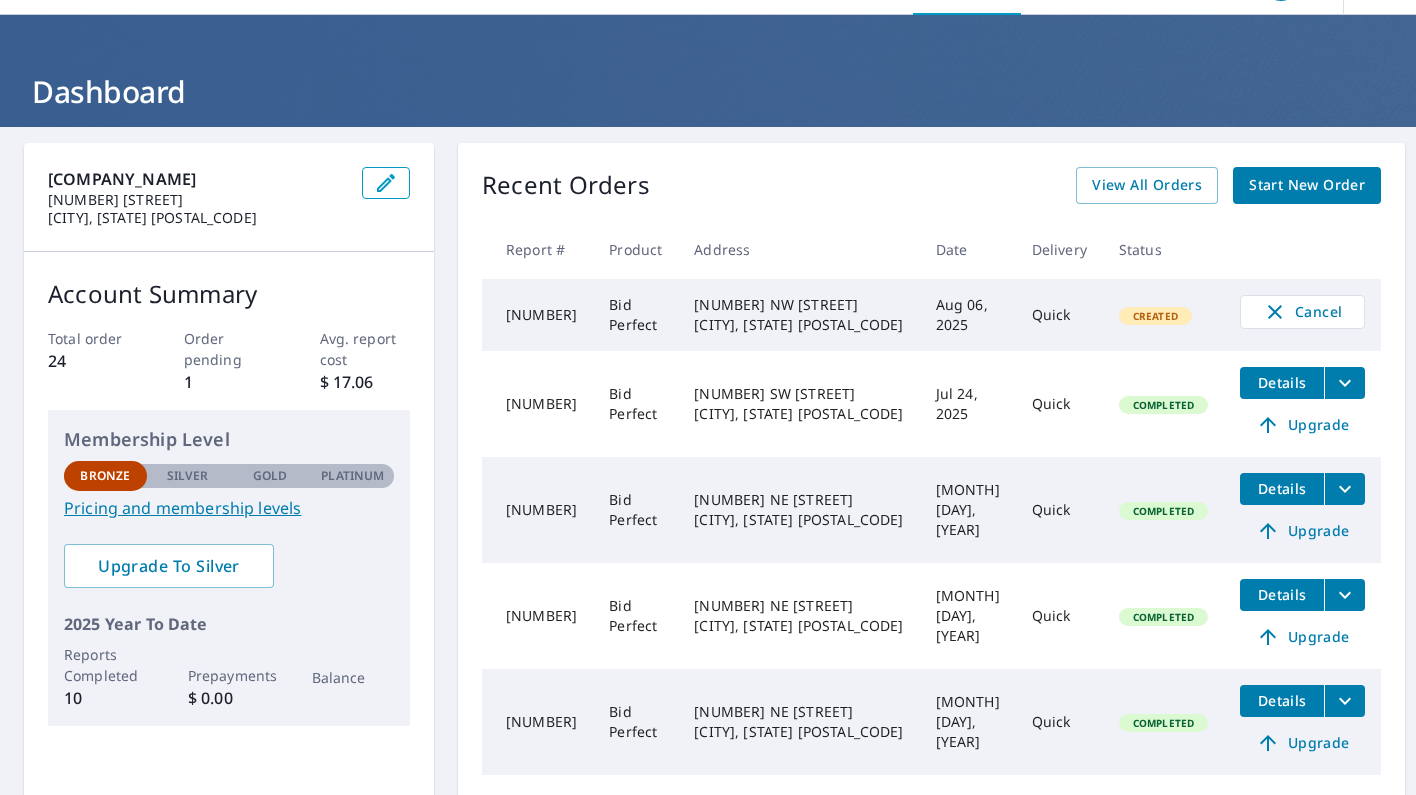 scroll, scrollTop: 65, scrollLeft: 0, axis: vertical 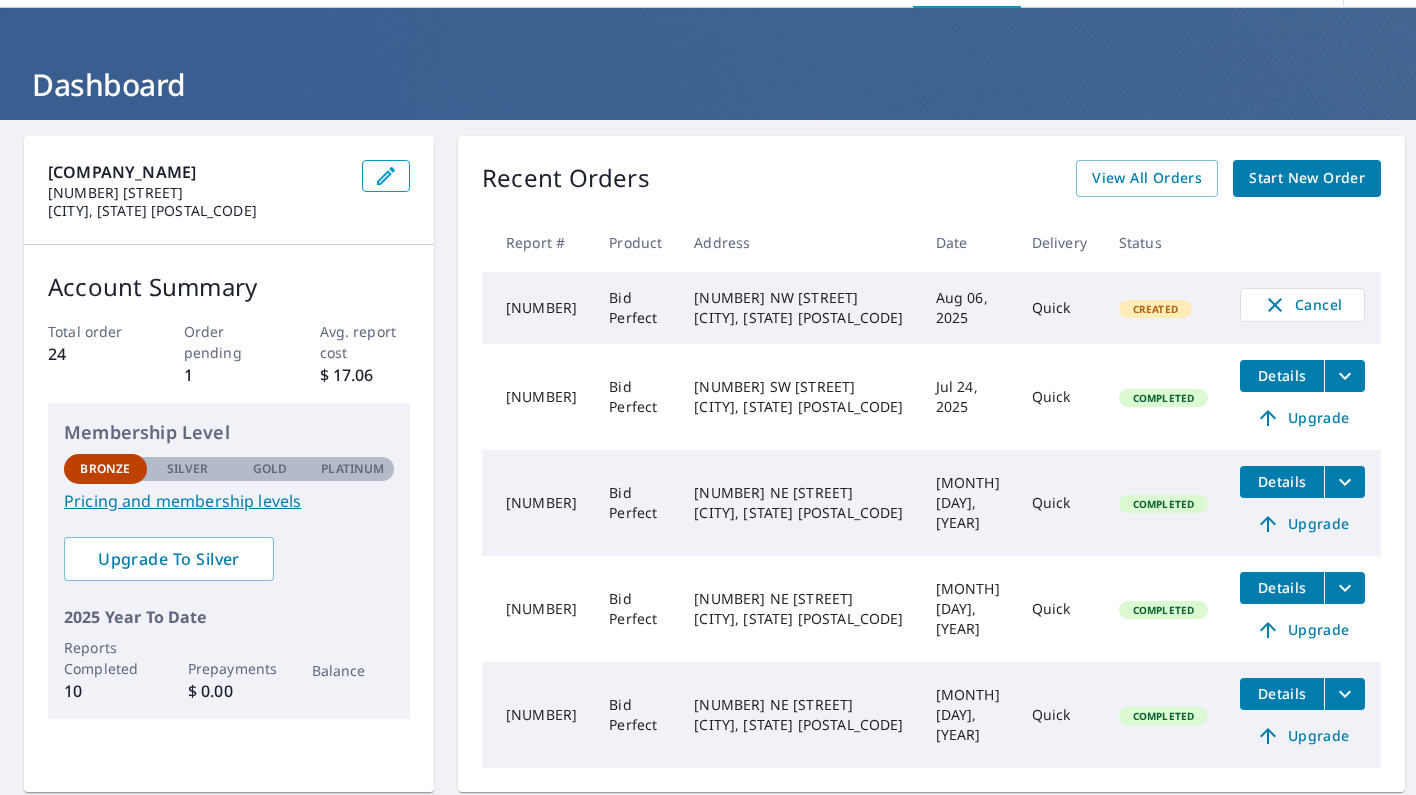click on "Silver" at bounding box center (188, 469) 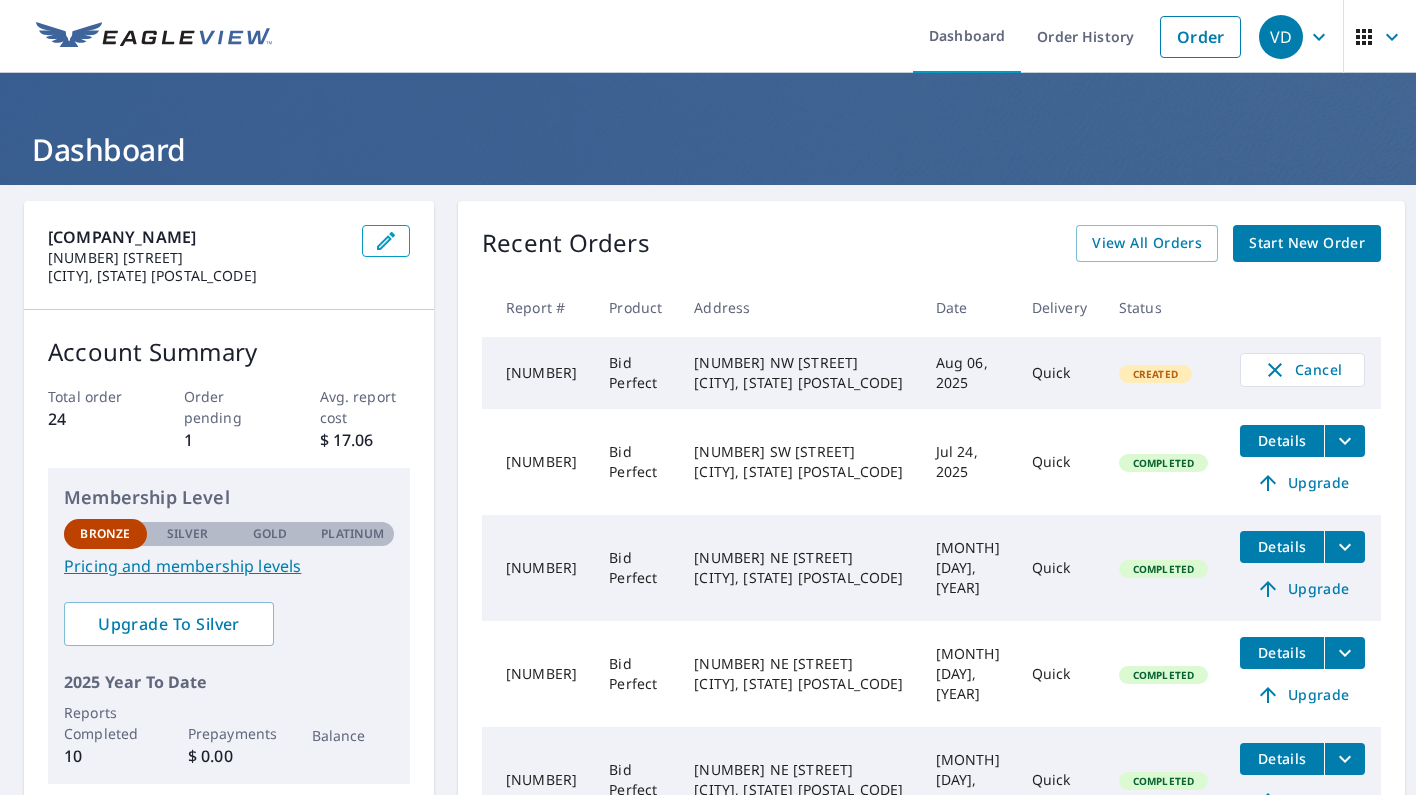 scroll, scrollTop: 0, scrollLeft: 0, axis: both 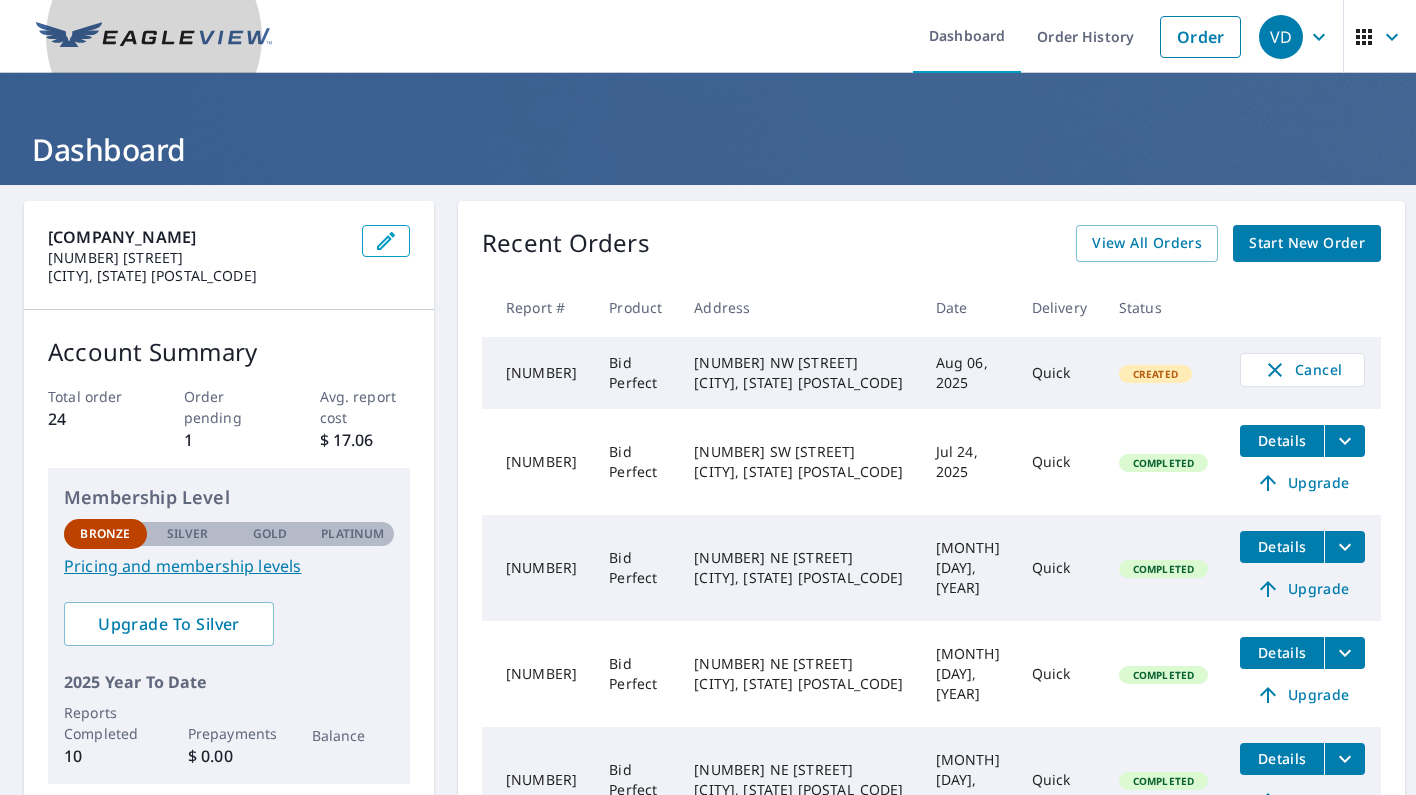 click at bounding box center (154, 36) 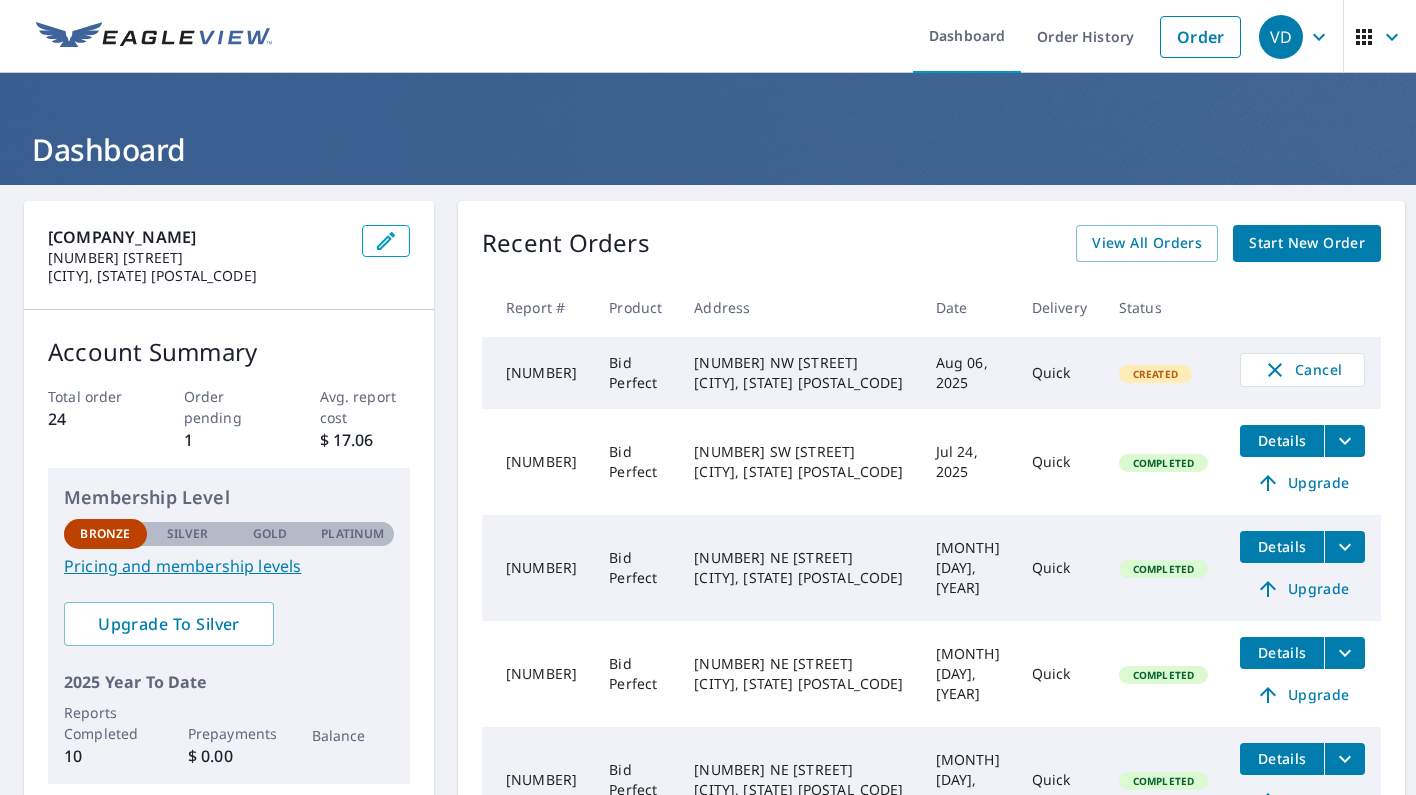 scroll, scrollTop: 0, scrollLeft: 0, axis: both 